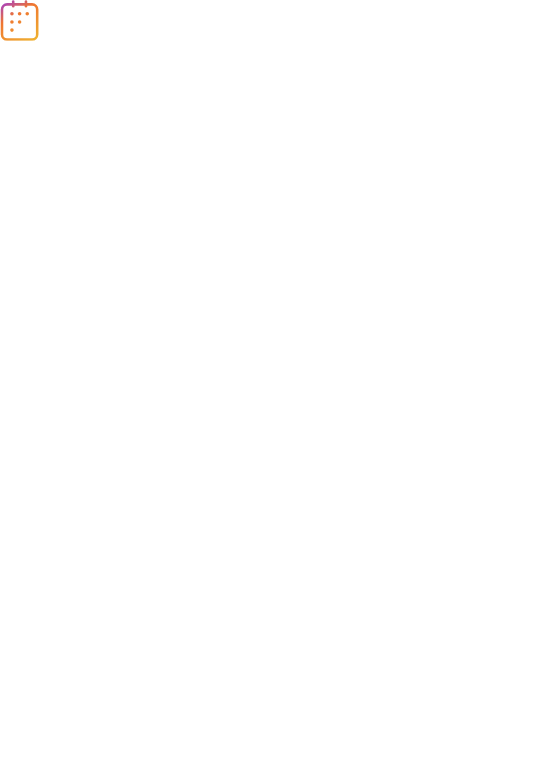 scroll, scrollTop: 0, scrollLeft: 0, axis: both 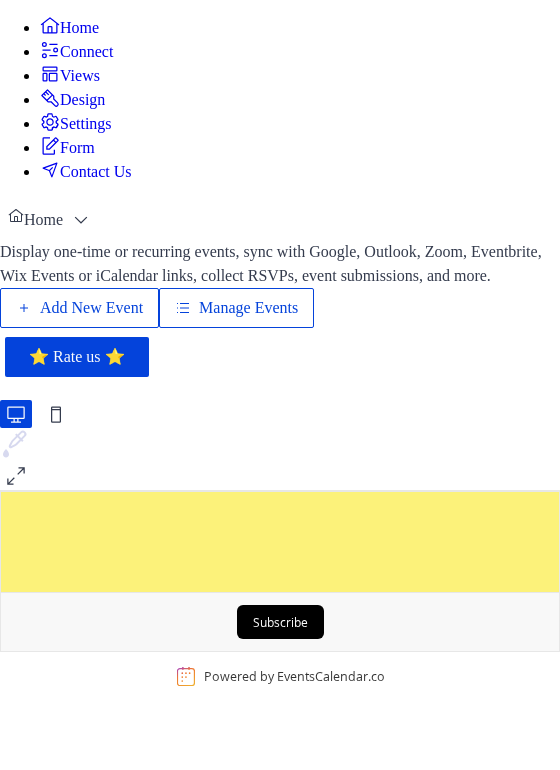 click on "Add New Event" at bounding box center (91, 308) 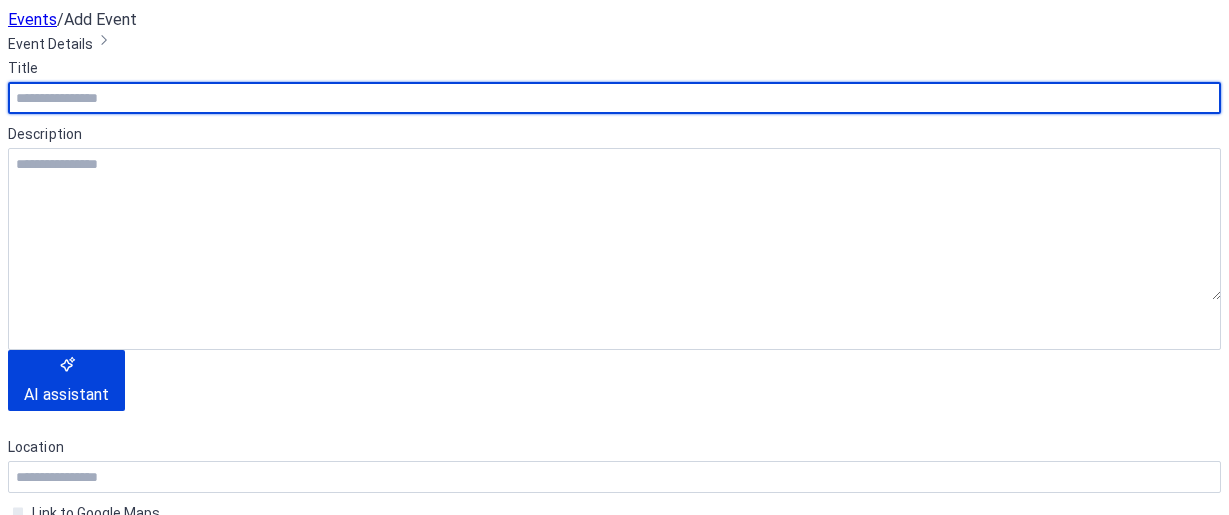 scroll, scrollTop: 0, scrollLeft: 0, axis: both 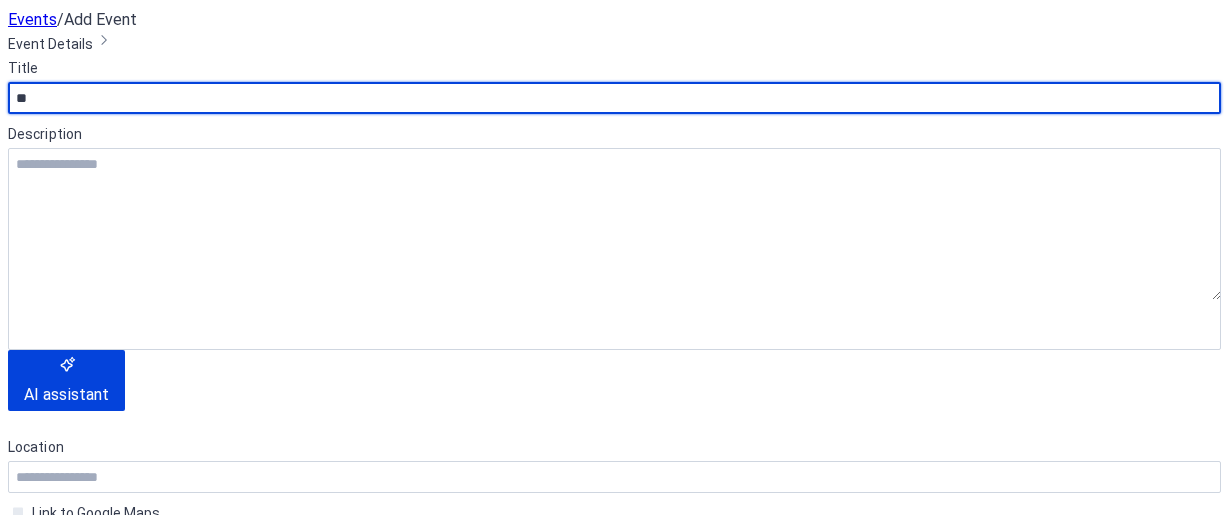 type on "*" 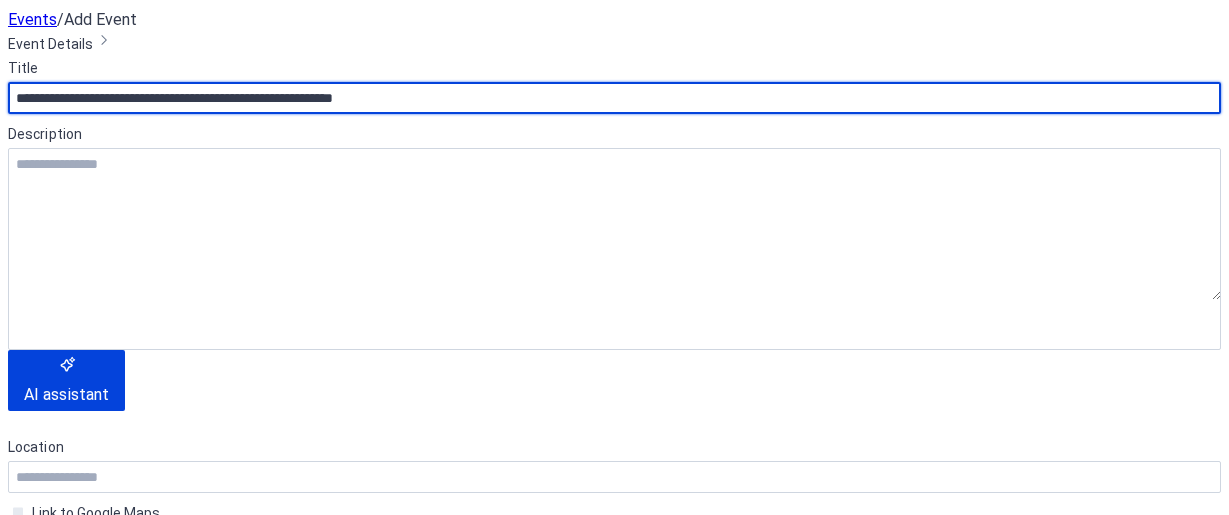 type on "**********" 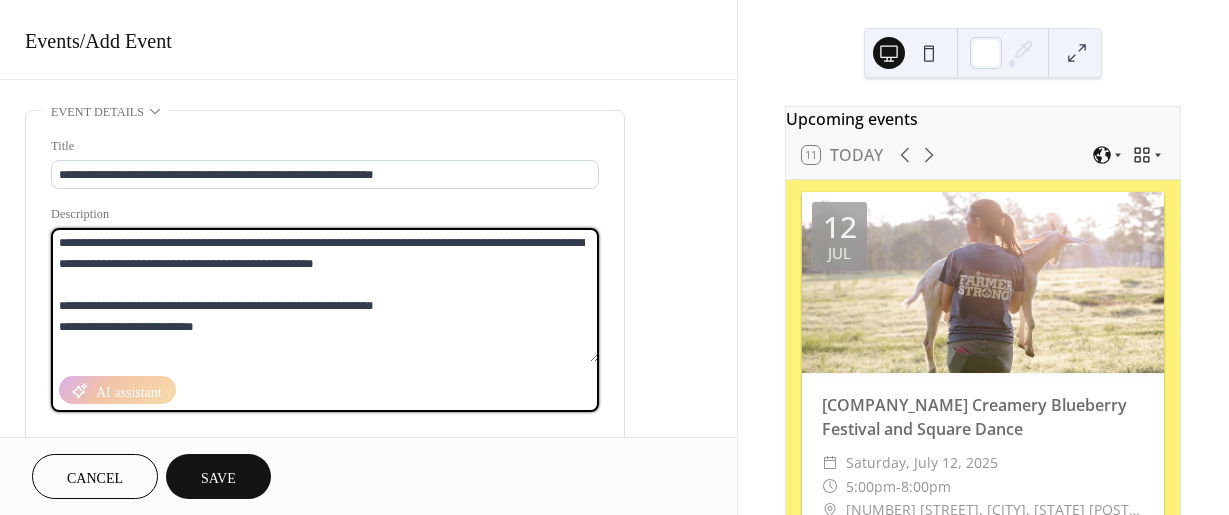 drag, startPoint x: 89, startPoint y: 306, endPoint x: 56, endPoint y: 299, distance: 33.734257 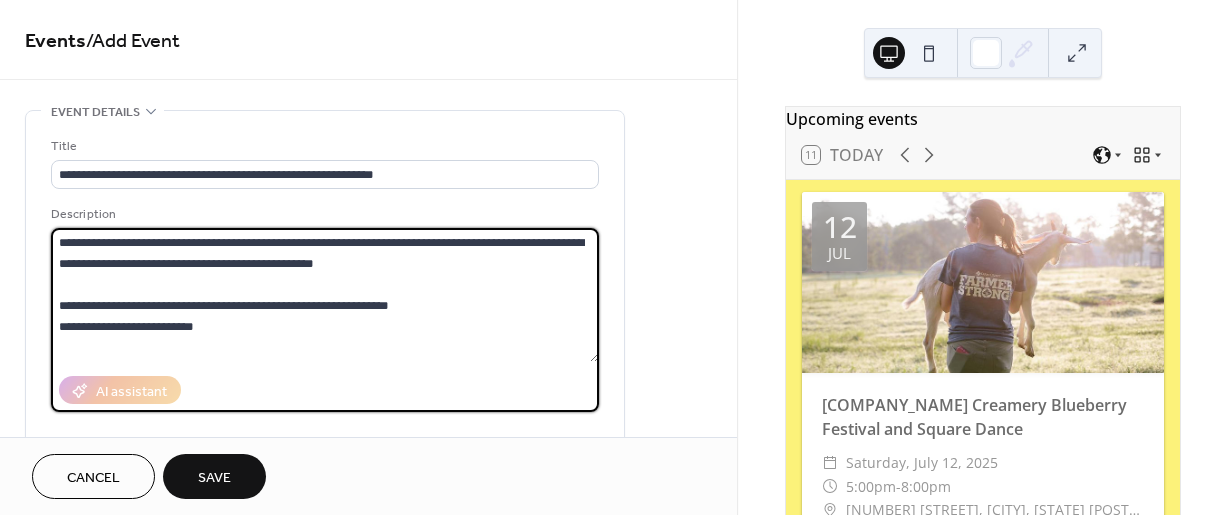 drag, startPoint x: 57, startPoint y: 330, endPoint x: 88, endPoint y: 321, distance: 32.280025 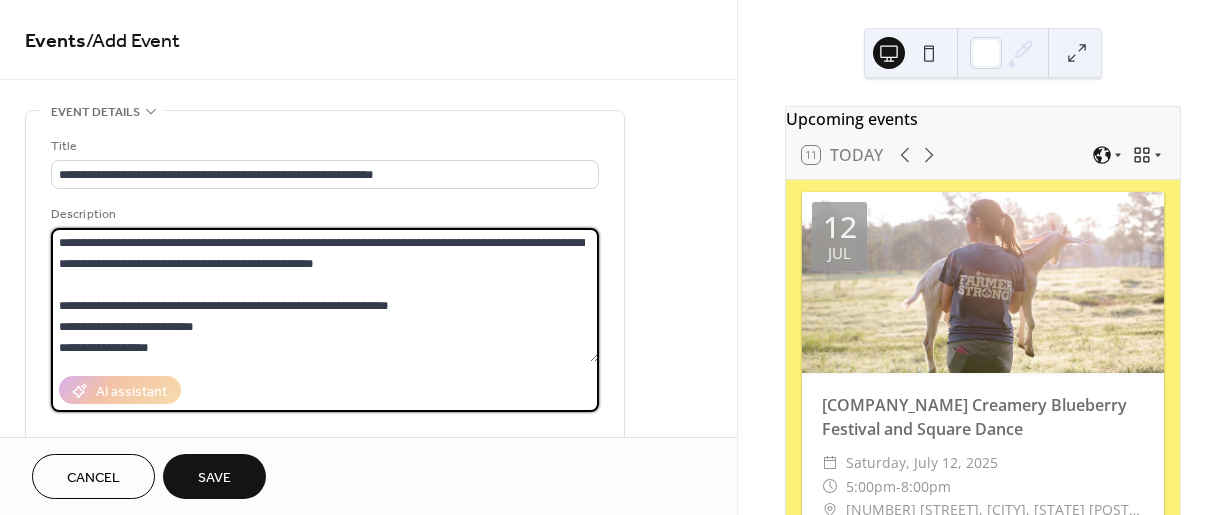 drag, startPoint x: 170, startPoint y: 346, endPoint x: 41, endPoint y: 219, distance: 181.02486 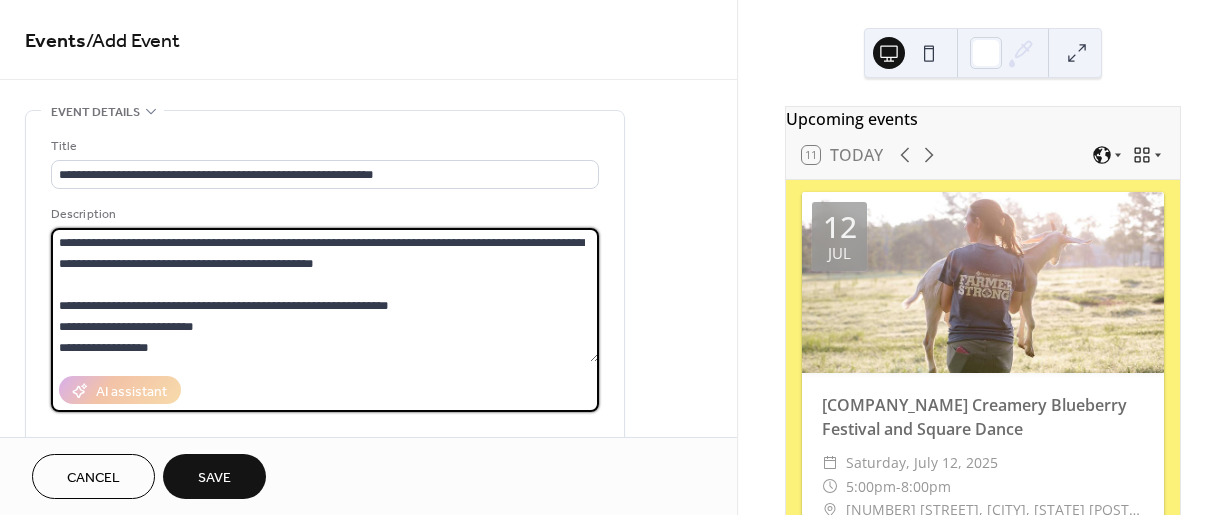 click on "**********" at bounding box center [325, 364] 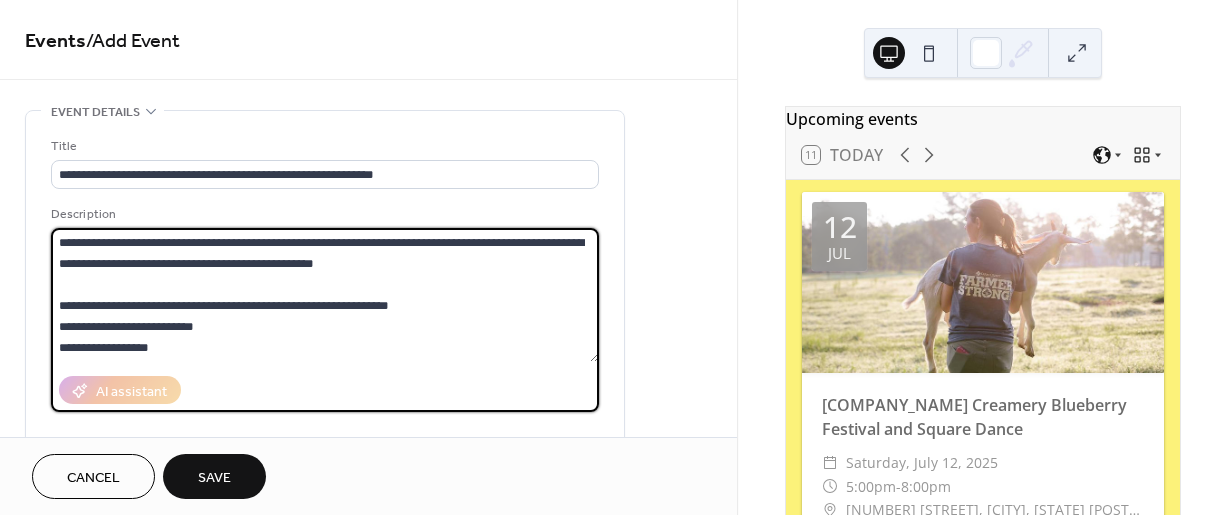 type on "**********" 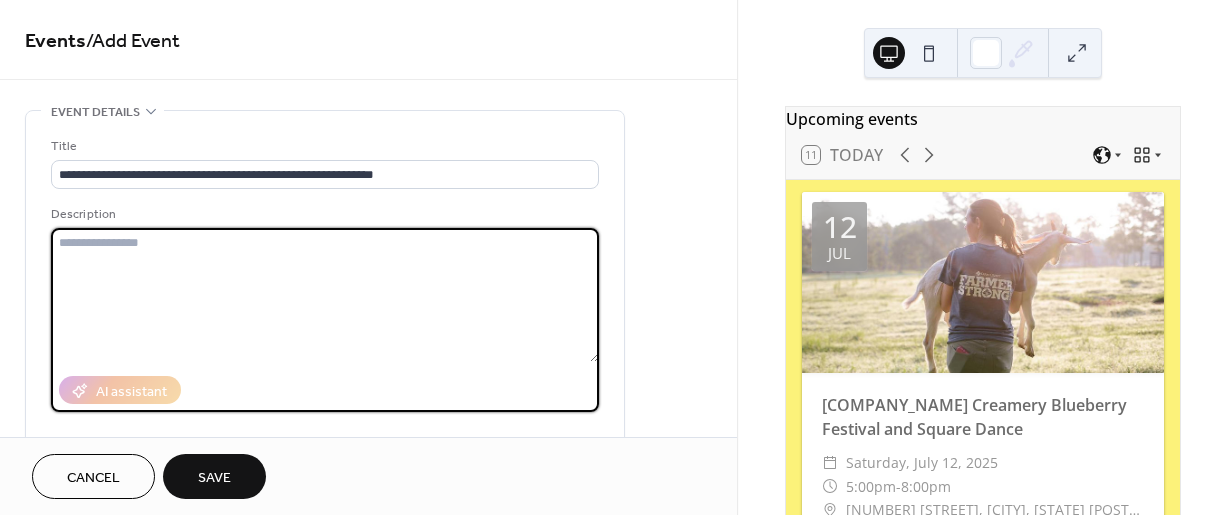 paste on "**********" 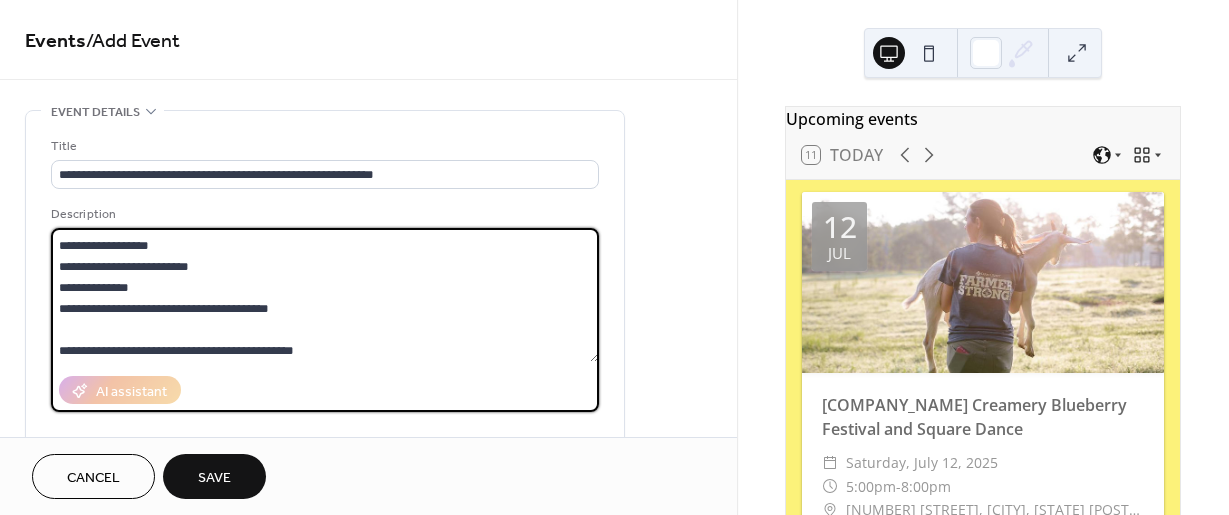 scroll, scrollTop: 210, scrollLeft: 0, axis: vertical 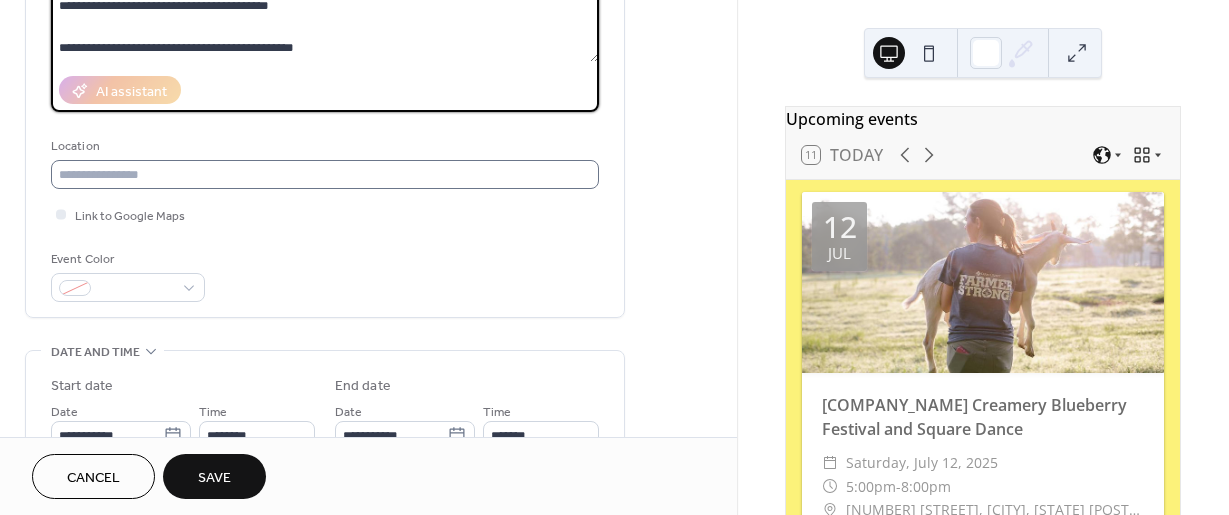 type on "**********" 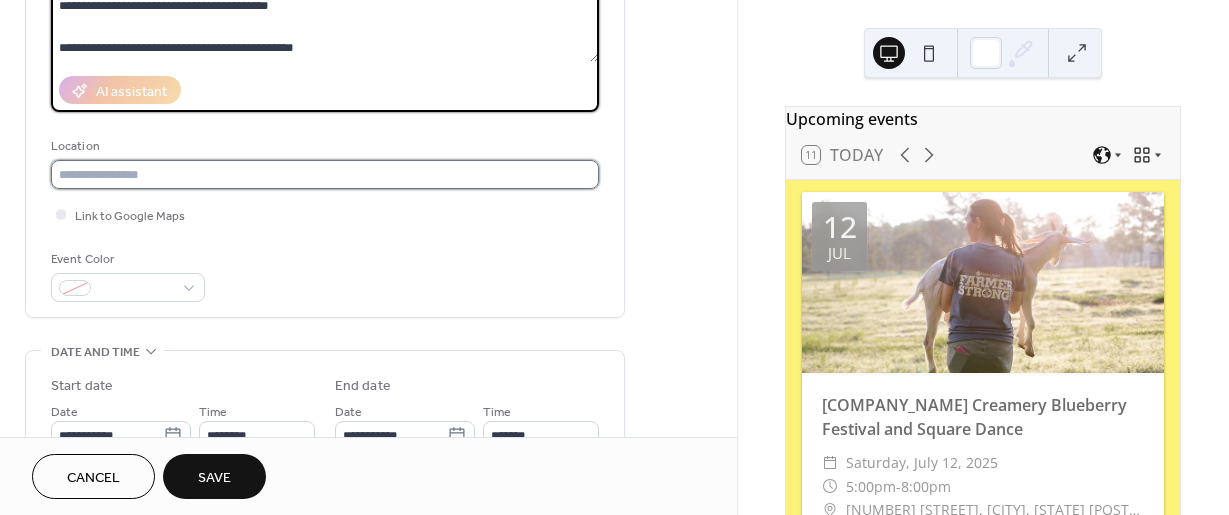 click at bounding box center (325, 174) 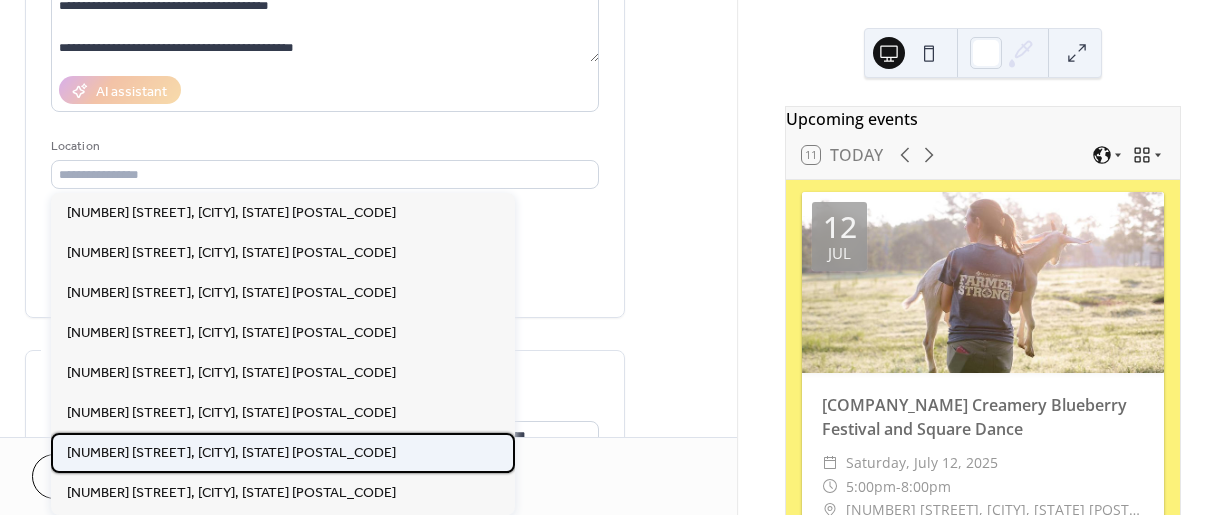 click on "[NUMBER] [STREET], [CITY], [STATE]" at bounding box center [231, 453] 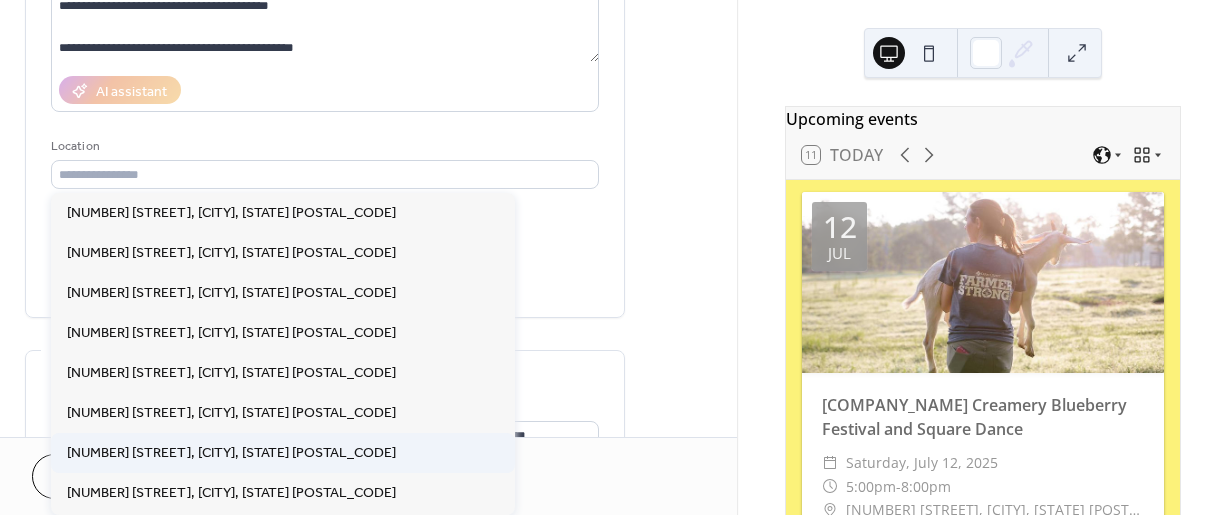 type on "**********" 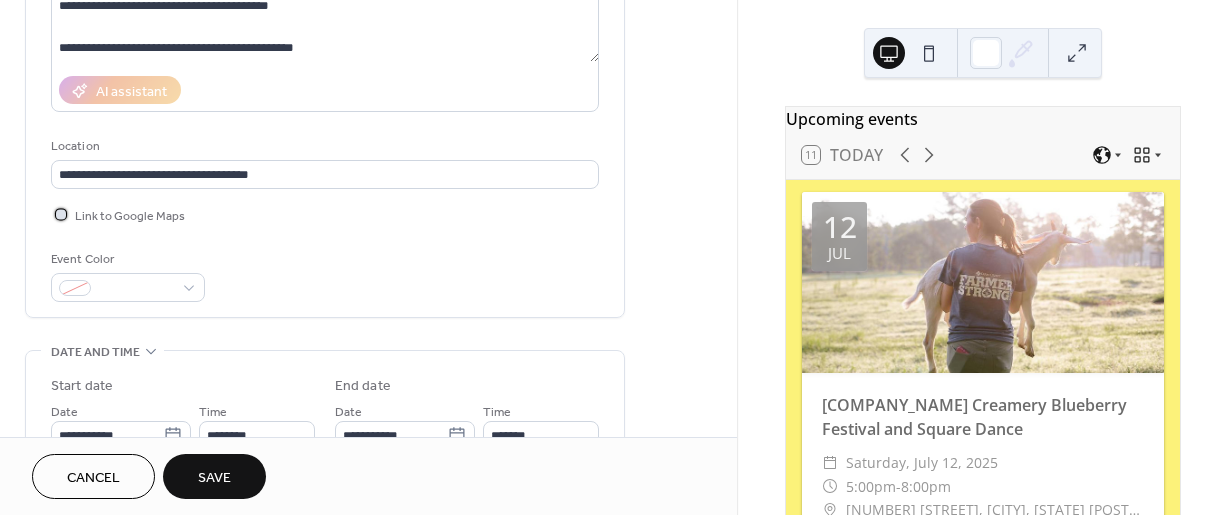 click at bounding box center (61, 214) 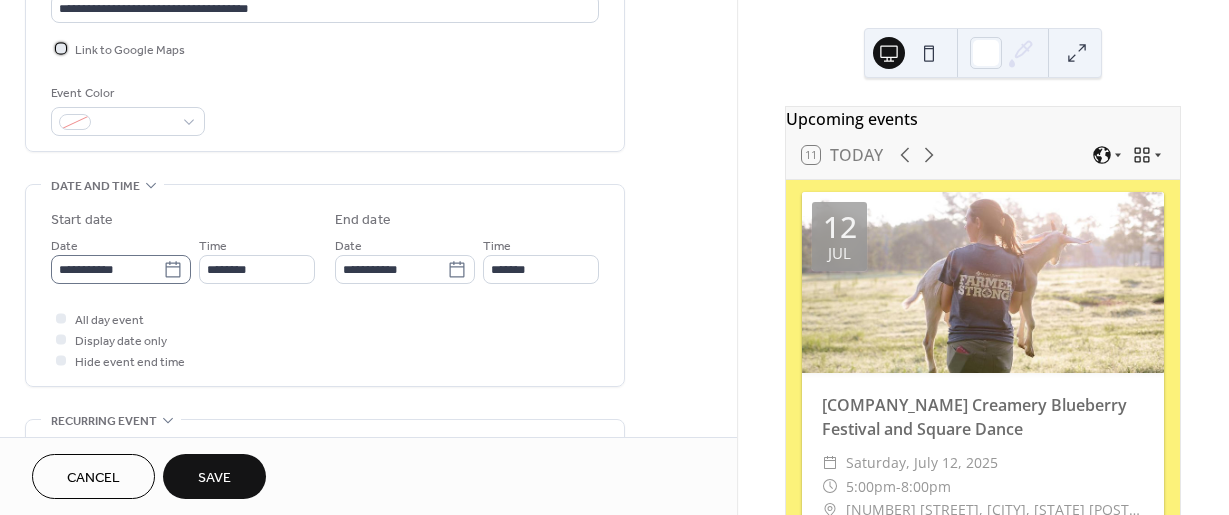 scroll, scrollTop: 500, scrollLeft: 0, axis: vertical 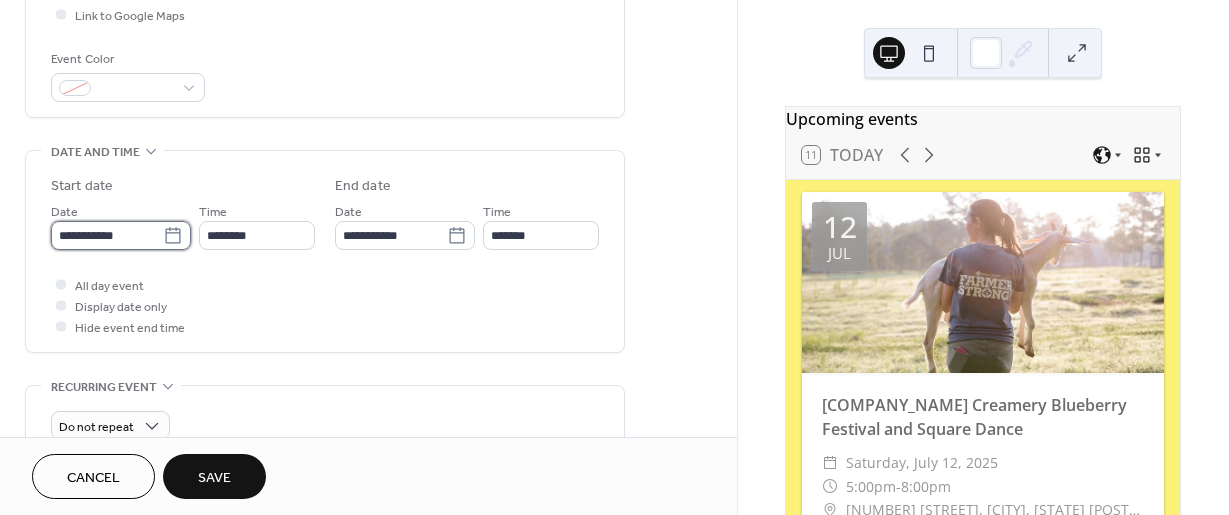 click on "**********" at bounding box center [107, 235] 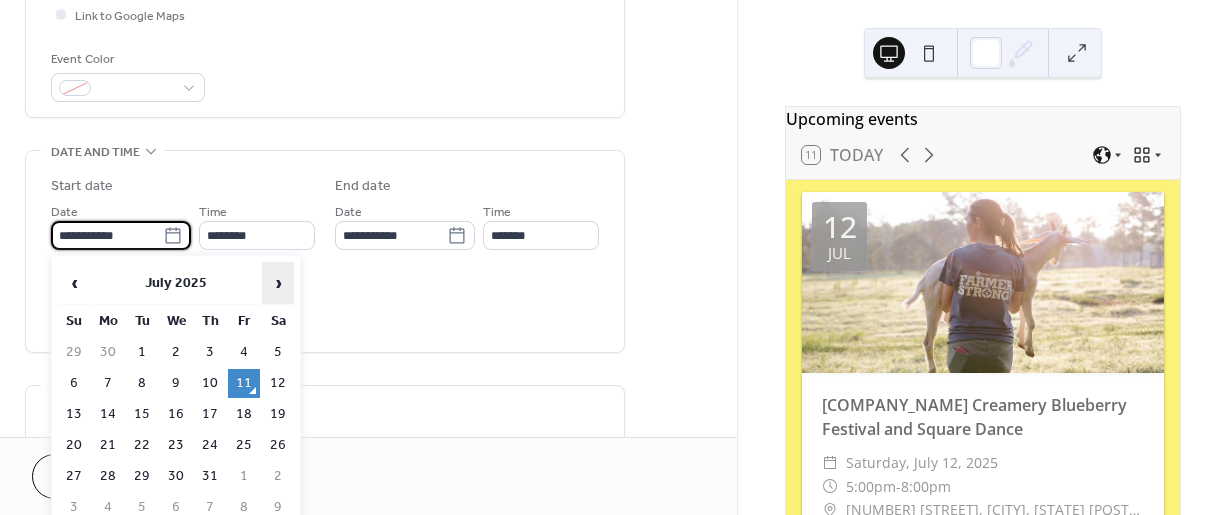 click on "›" at bounding box center (278, 283) 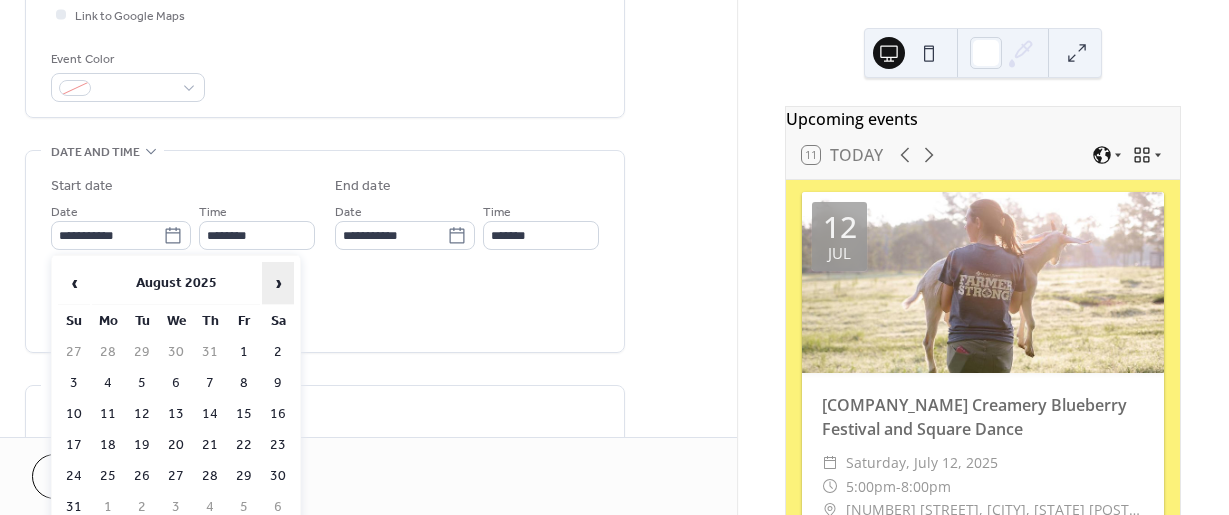 click on "›" at bounding box center (278, 283) 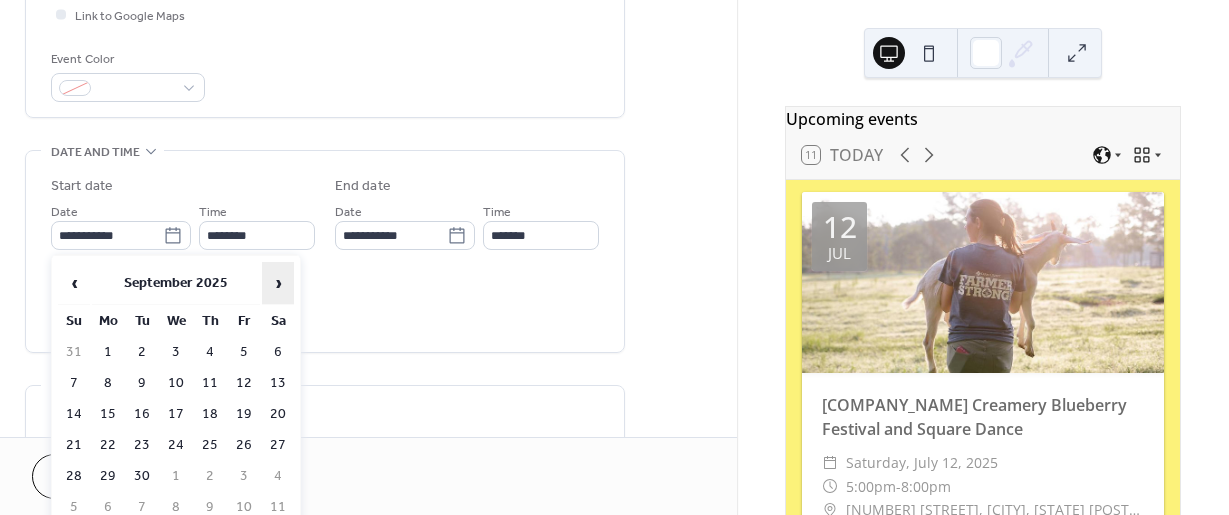 click on "›" at bounding box center [278, 283] 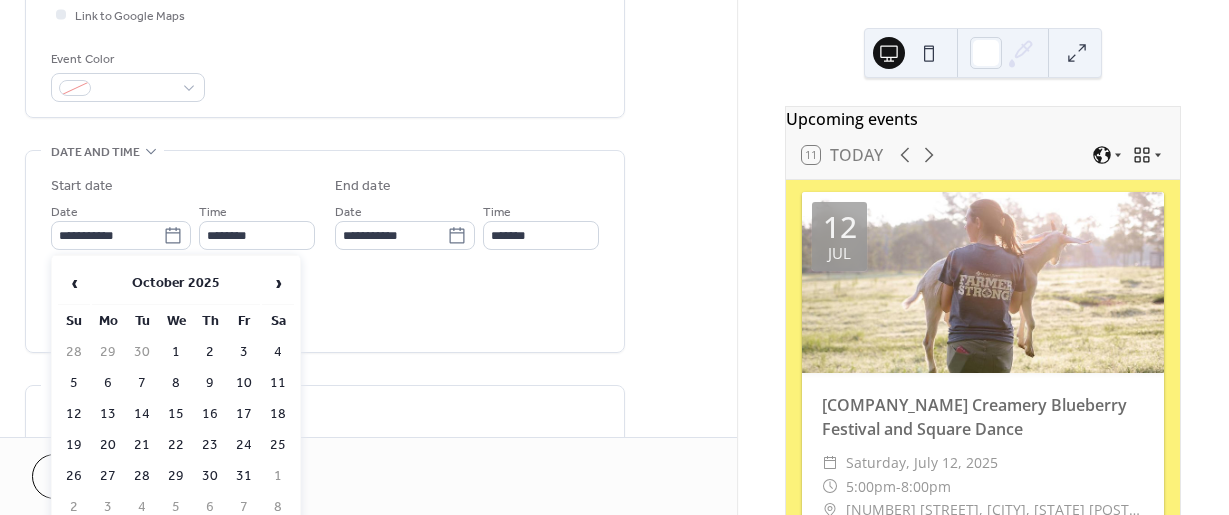 click on "3" at bounding box center (244, 352) 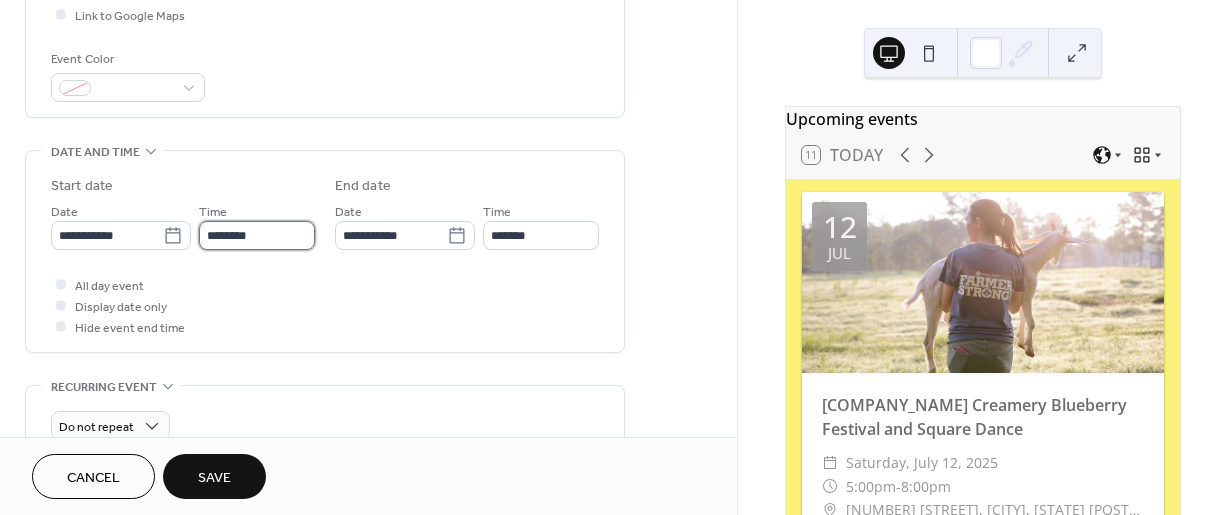 click on "********" at bounding box center [257, 235] 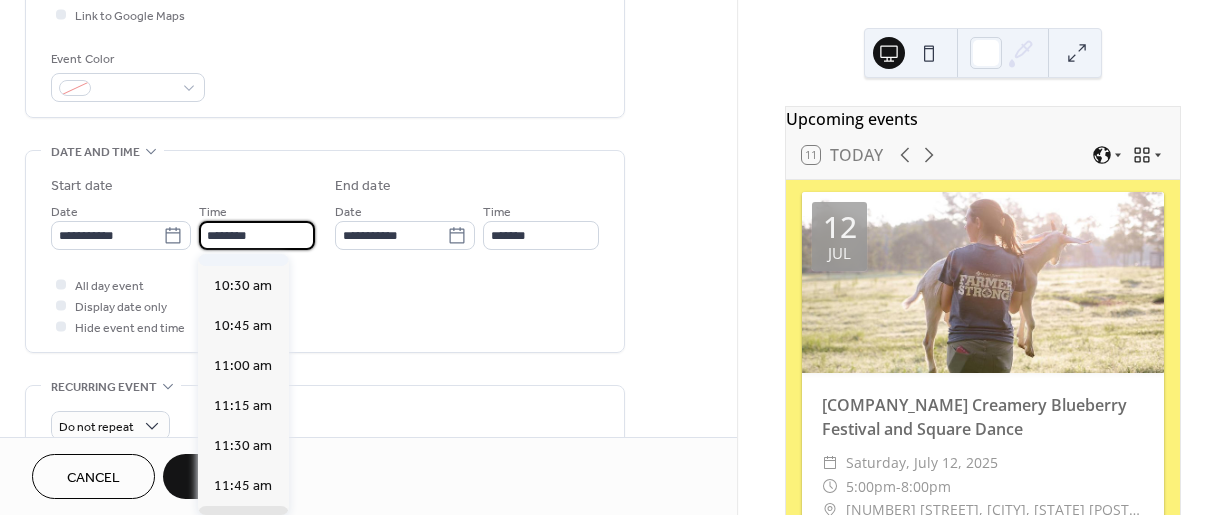 scroll, scrollTop: 1568, scrollLeft: 0, axis: vertical 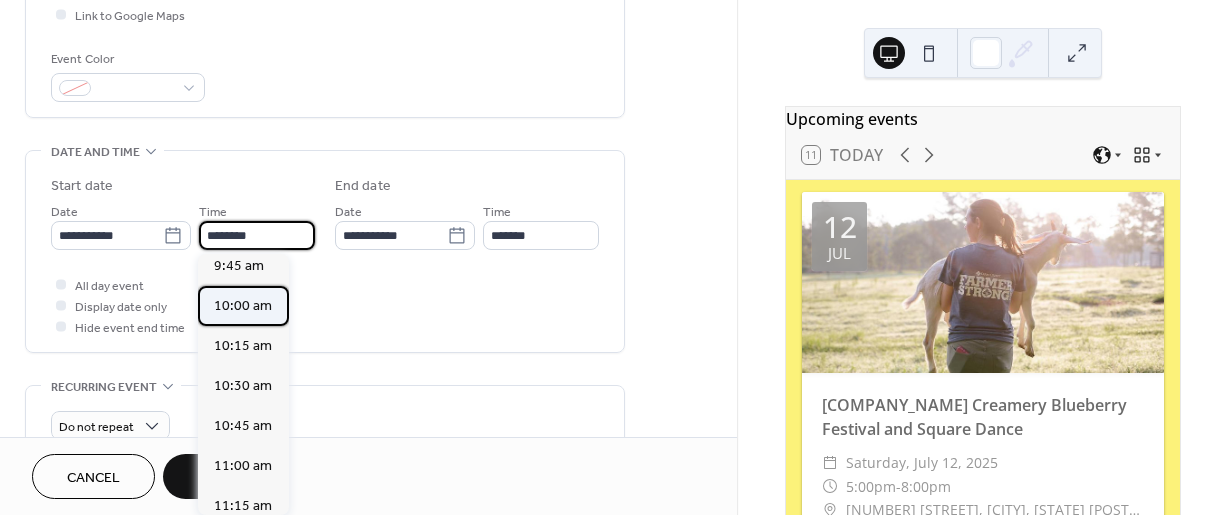 click on "10:00 am" at bounding box center (243, 306) 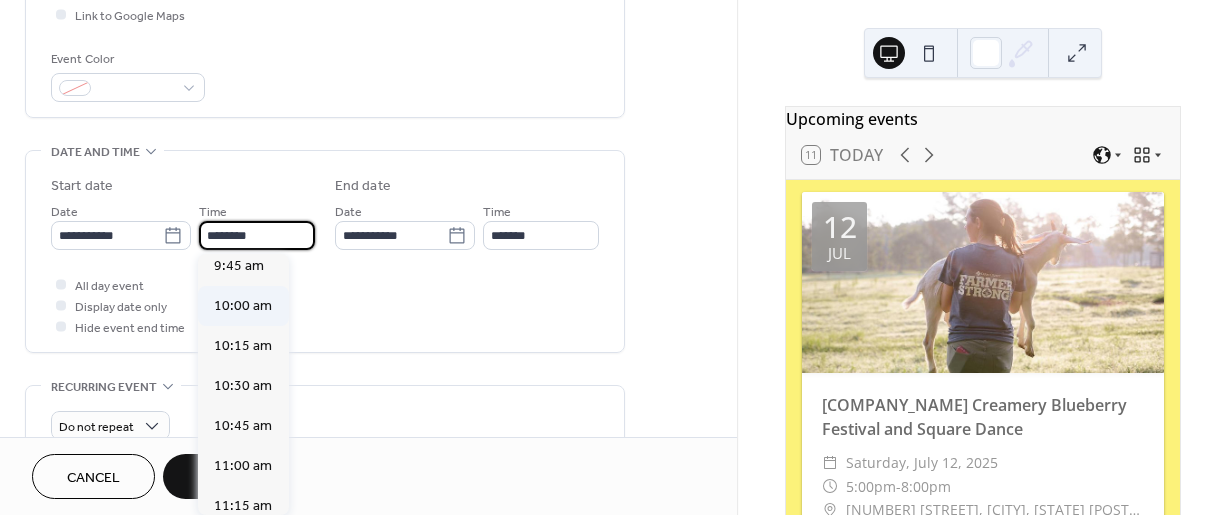type on "********" 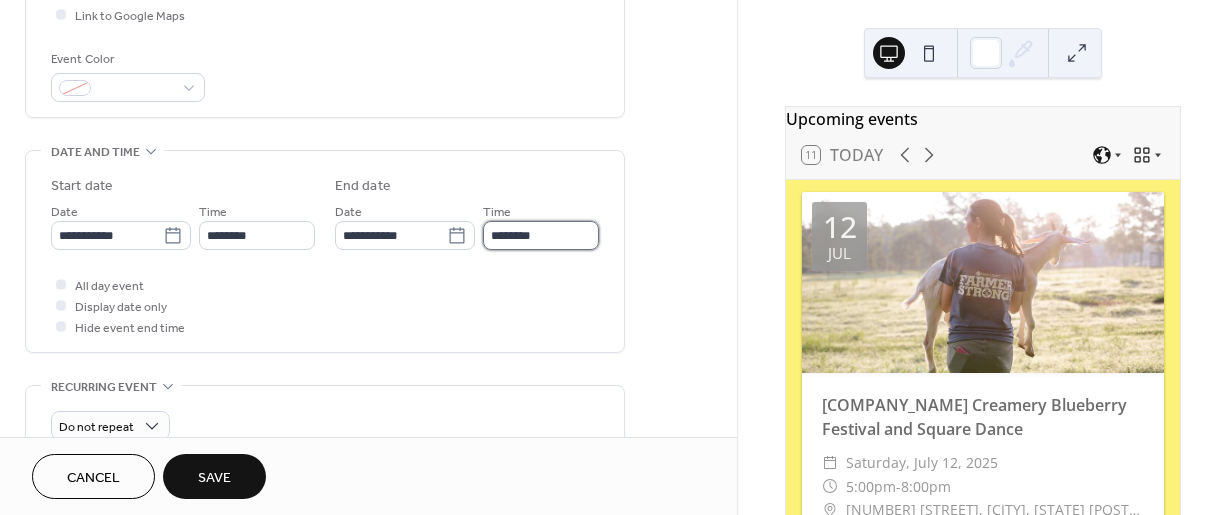 click on "********" at bounding box center (541, 235) 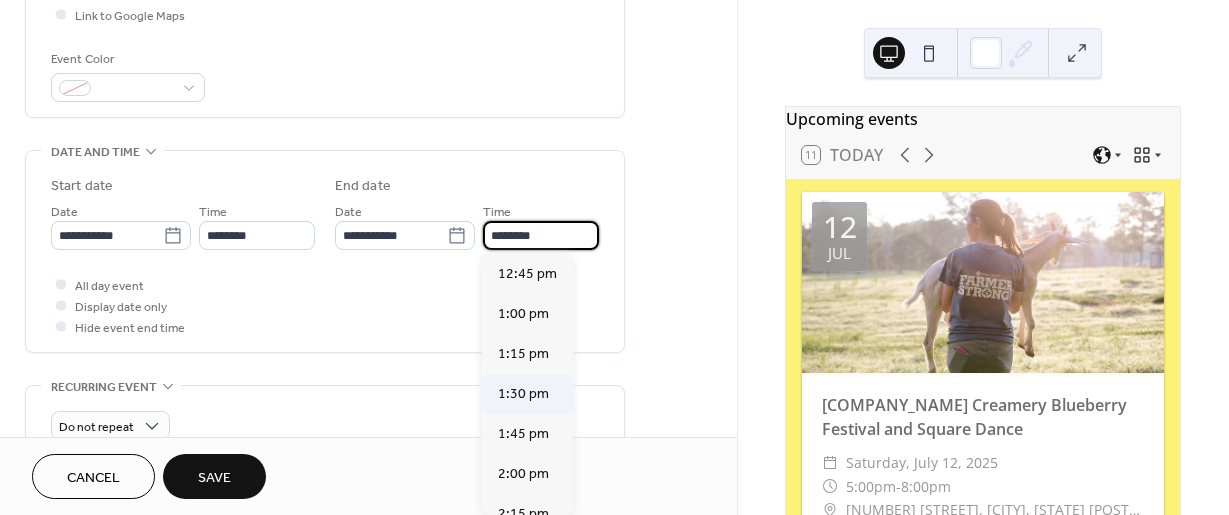 scroll, scrollTop: 500, scrollLeft: 0, axis: vertical 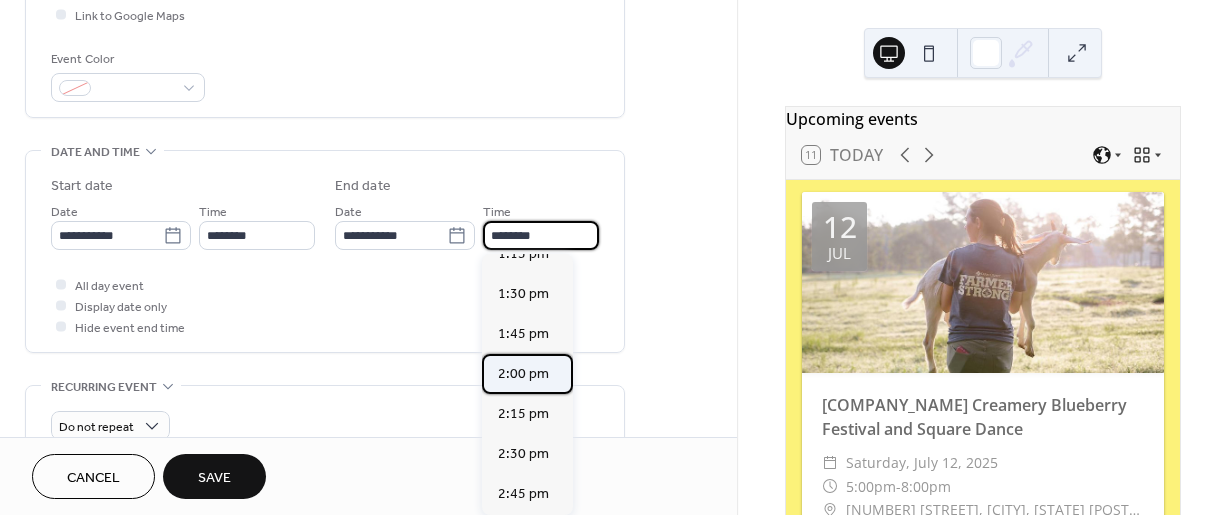 click on "2:00 pm" at bounding box center (523, 374) 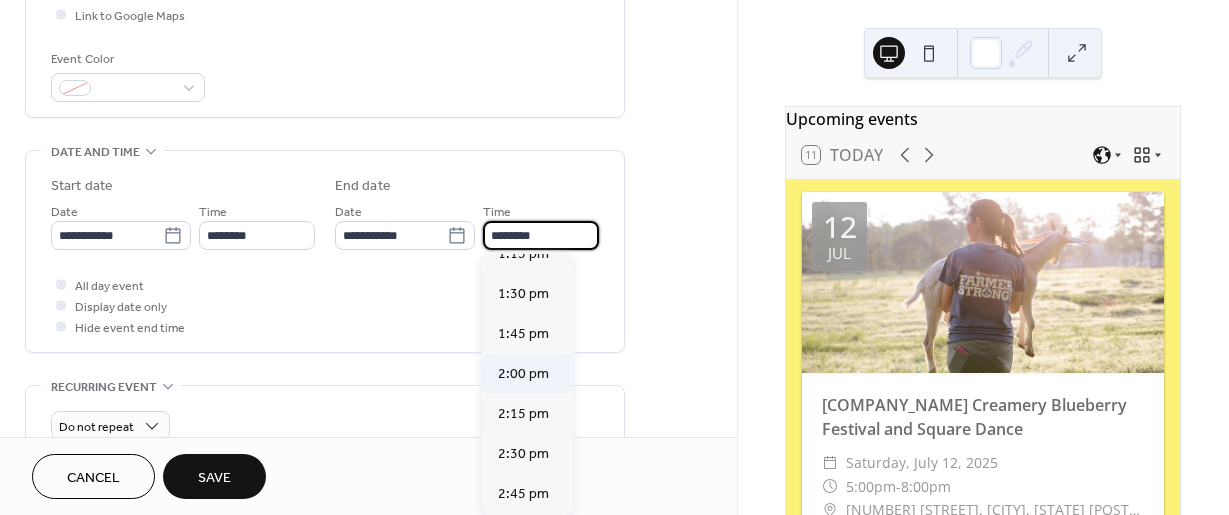 type on "*******" 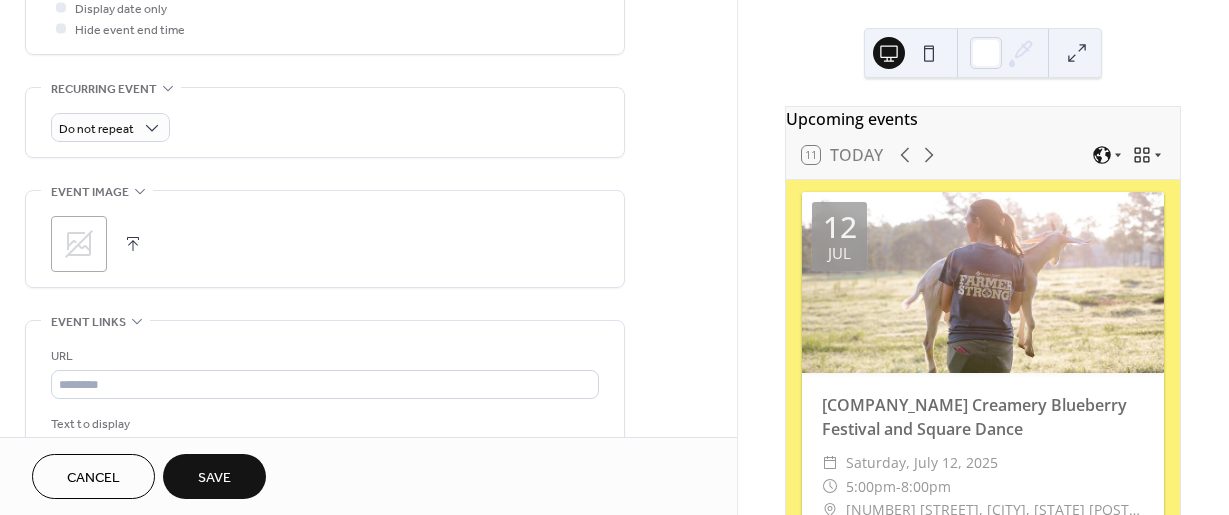 scroll, scrollTop: 800, scrollLeft: 0, axis: vertical 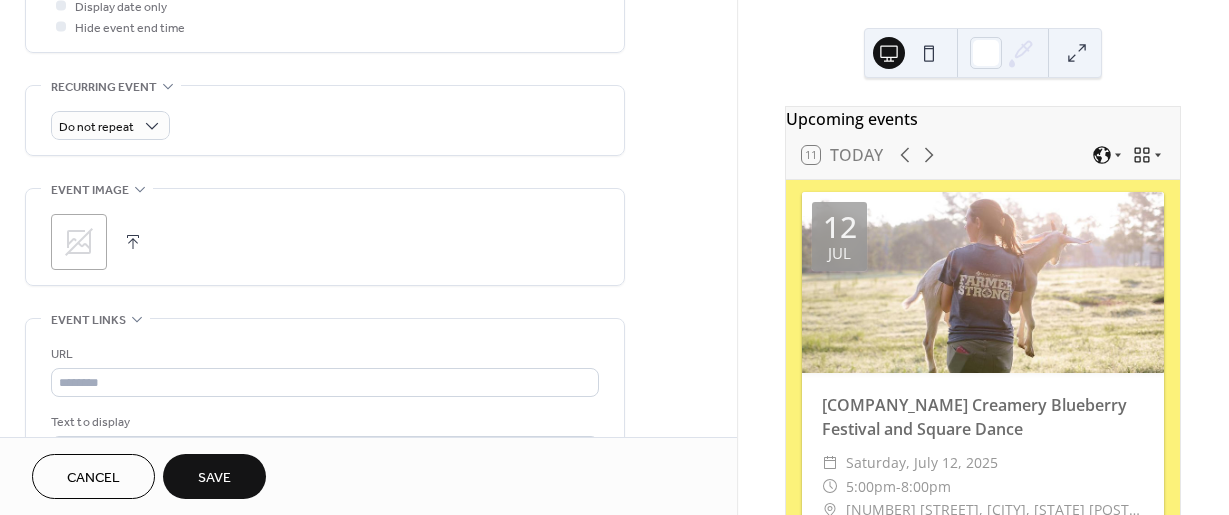 drag, startPoint x: 82, startPoint y: 236, endPoint x: 81, endPoint y: 247, distance: 11.045361 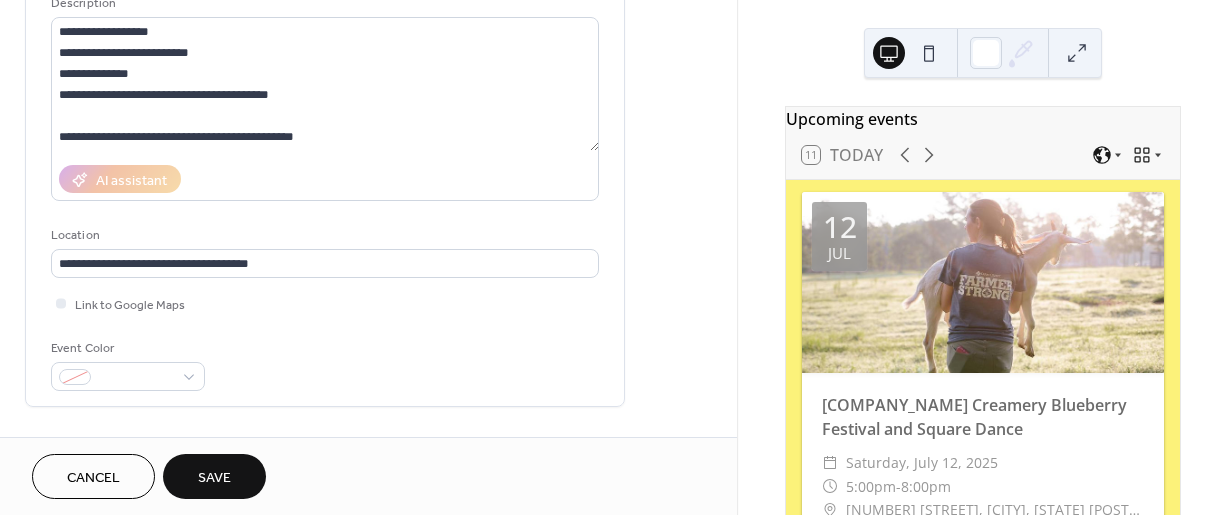 scroll, scrollTop: 148, scrollLeft: 0, axis: vertical 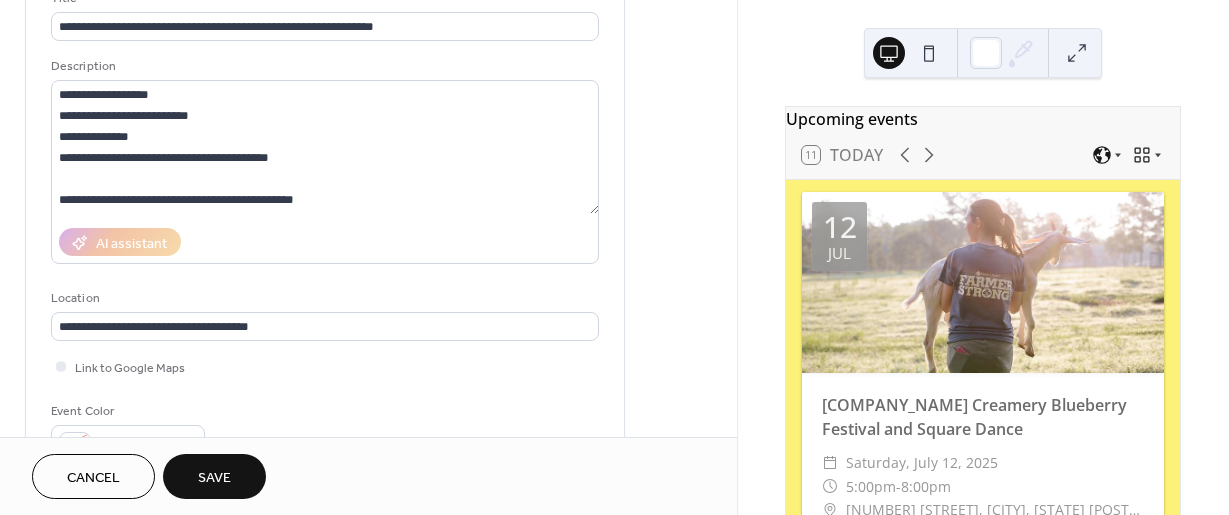 click on "Save" at bounding box center [214, 478] 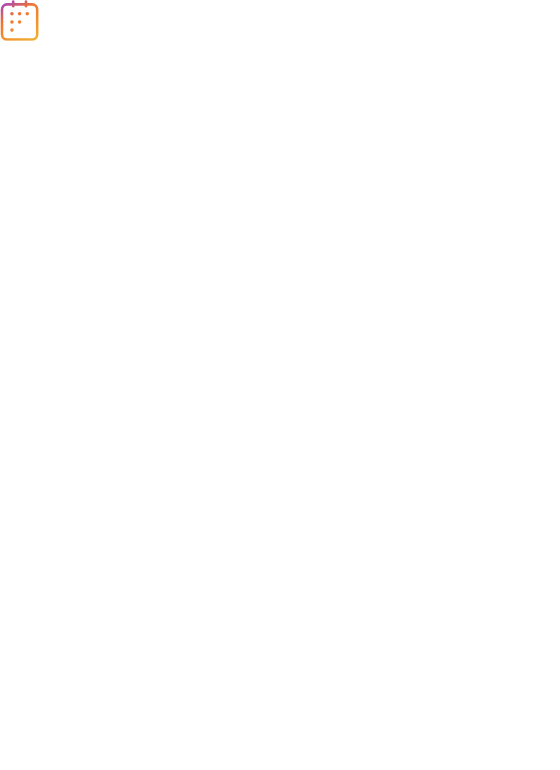 scroll, scrollTop: 0, scrollLeft: 0, axis: both 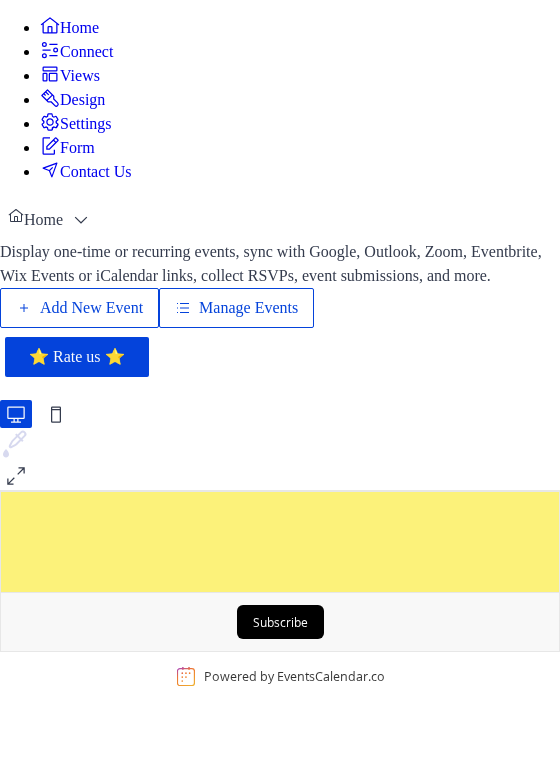 click on "Manage Events" at bounding box center (248, 308) 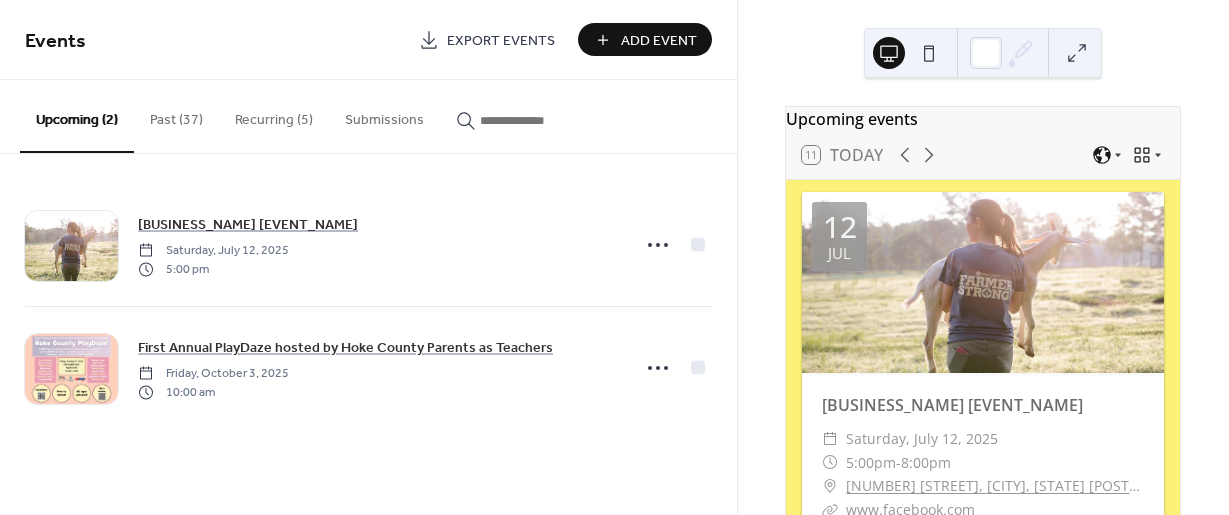 scroll, scrollTop: 0, scrollLeft: 0, axis: both 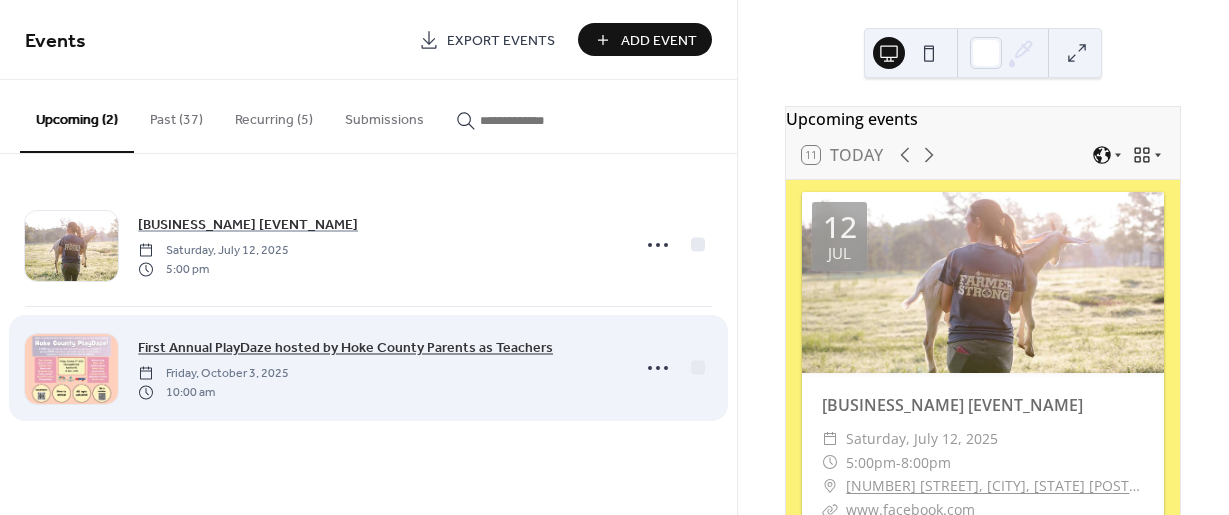 click on "First Annual PlayDaze hosted by Hoke County Parents as Teachers" at bounding box center [345, 348] 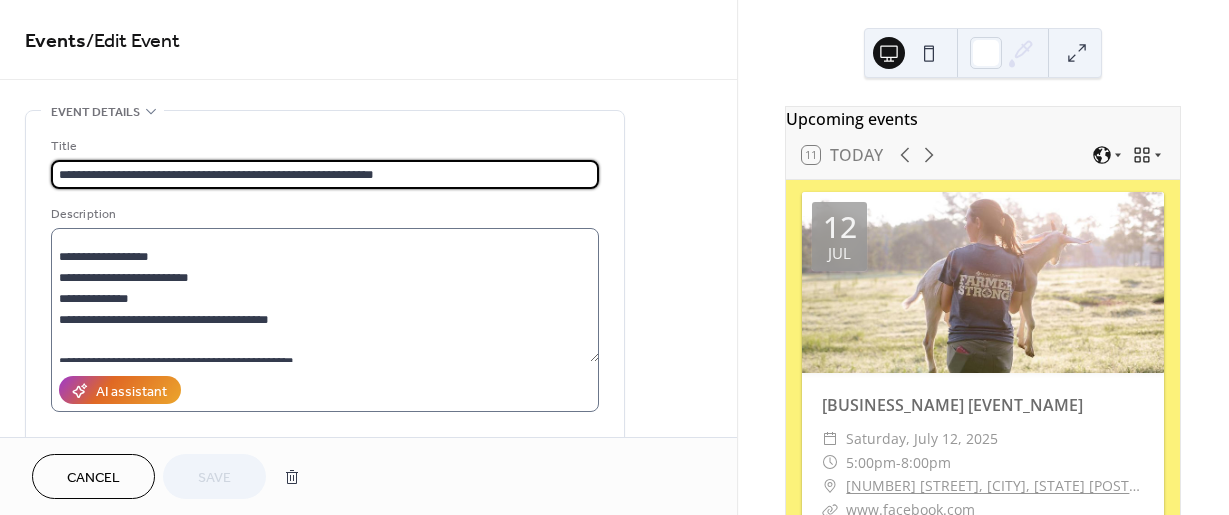 scroll, scrollTop: 200, scrollLeft: 0, axis: vertical 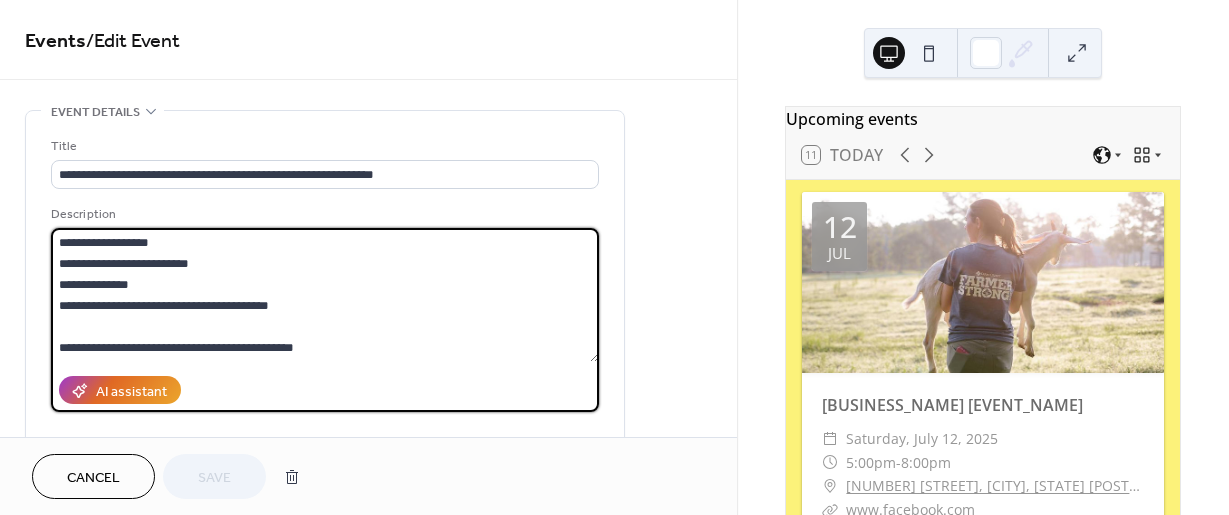 drag, startPoint x: 63, startPoint y: 249, endPoint x: 425, endPoint y: 373, distance: 382.64865 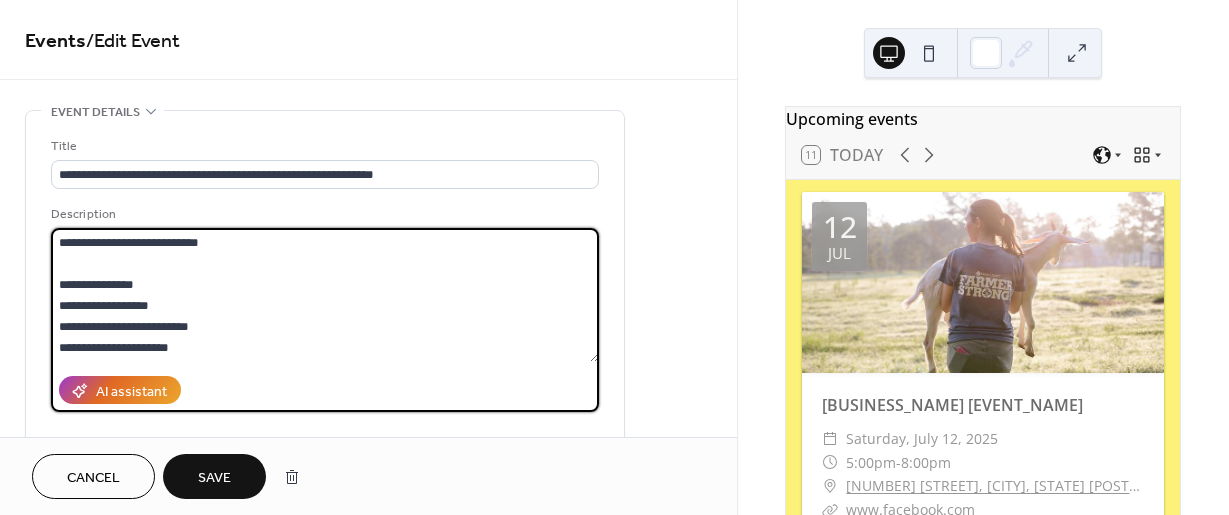 scroll, scrollTop: 105, scrollLeft: 0, axis: vertical 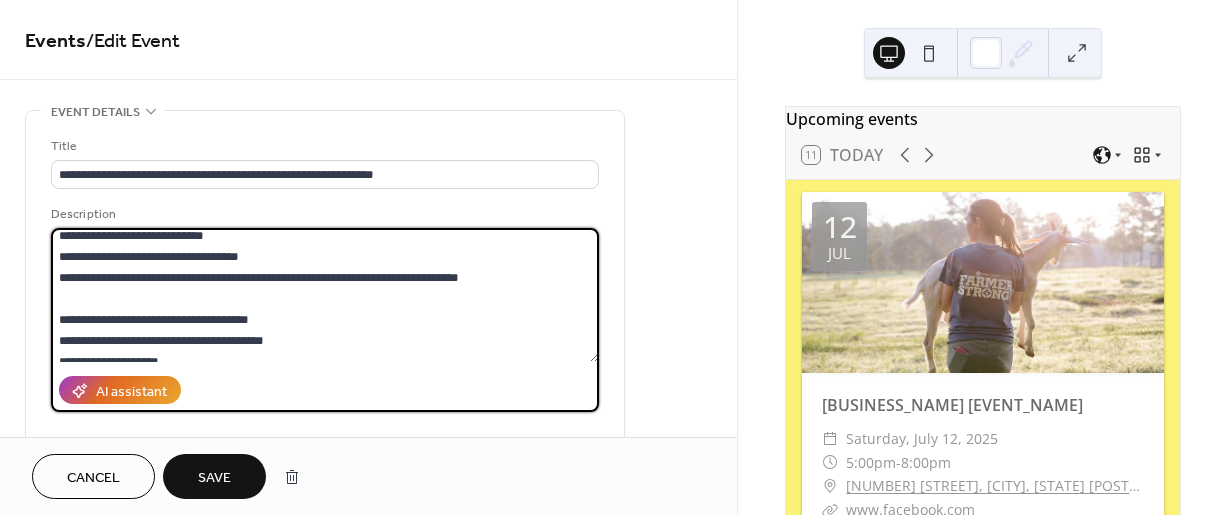drag, startPoint x: 197, startPoint y: 263, endPoint x: 56, endPoint y: 313, distance: 149.60281 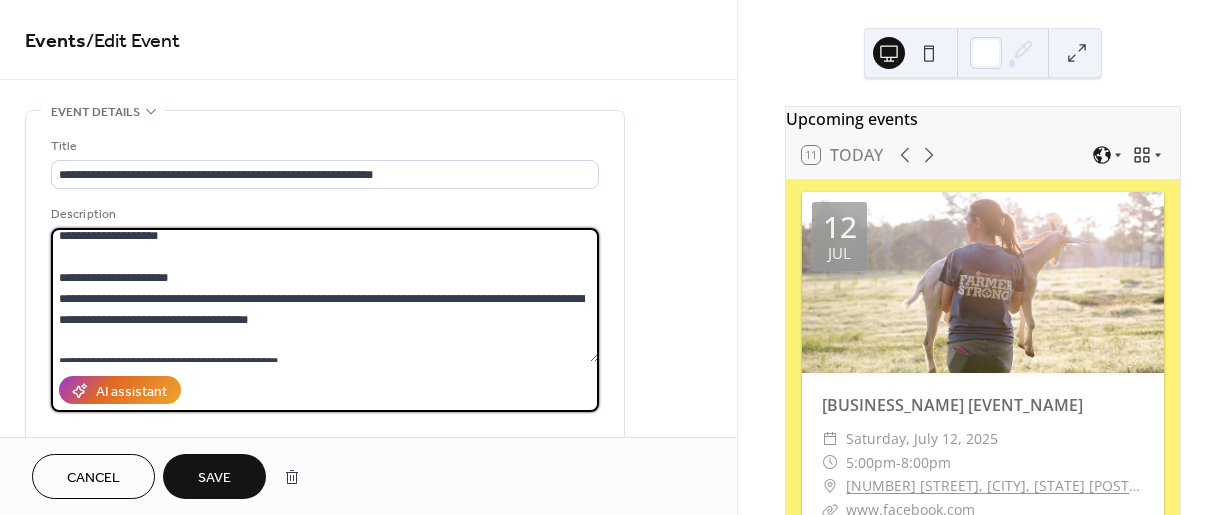 scroll, scrollTop: 164, scrollLeft: 0, axis: vertical 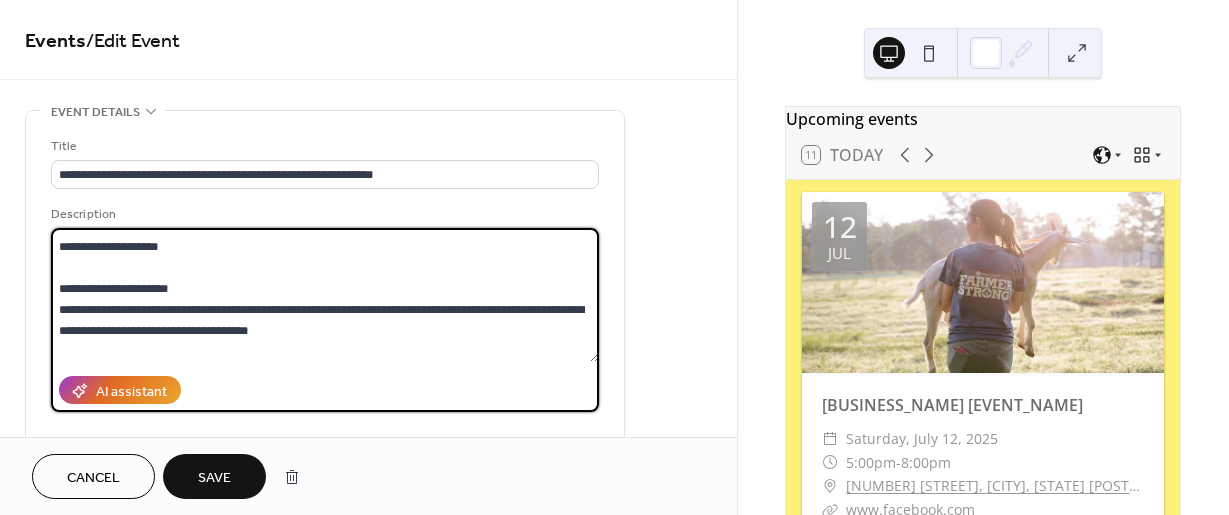 drag, startPoint x: 181, startPoint y: 285, endPoint x: 46, endPoint y: 282, distance: 135.03333 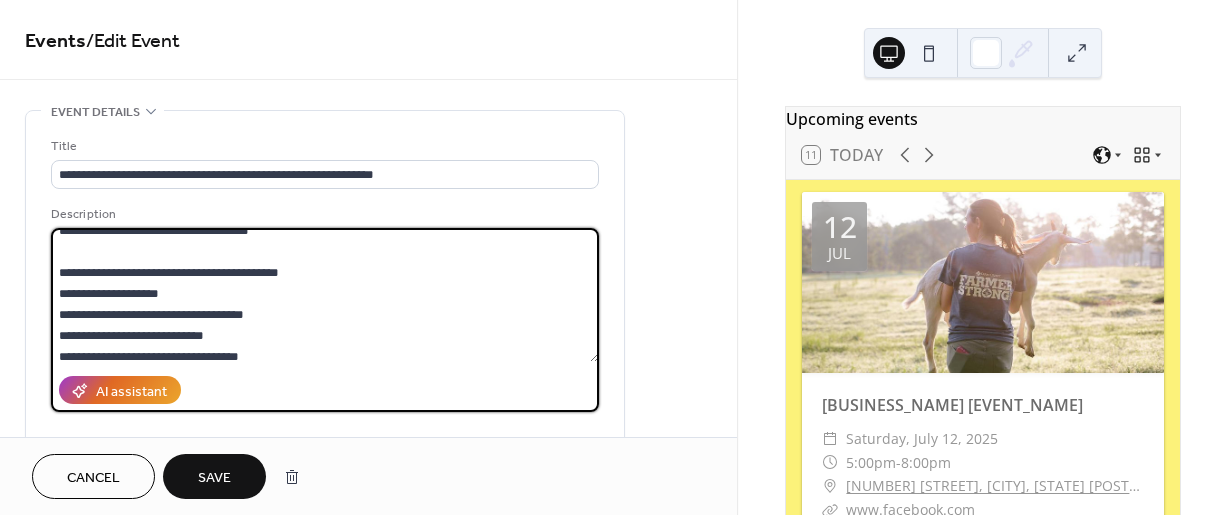 scroll, scrollTop: 164, scrollLeft: 0, axis: vertical 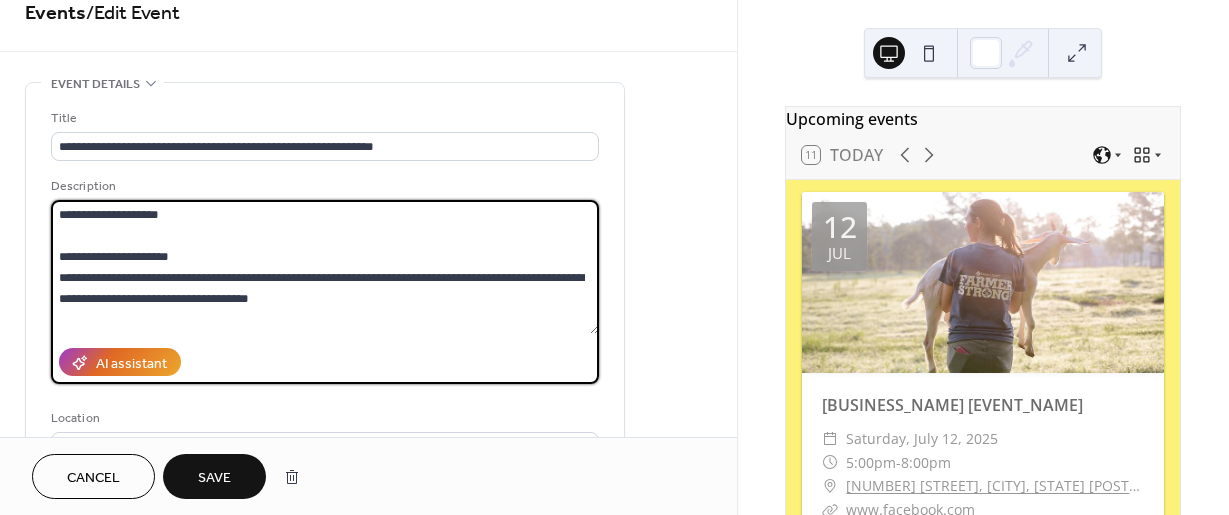 drag, startPoint x: 302, startPoint y: 354, endPoint x: 62, endPoint y: 253, distance: 260.38626 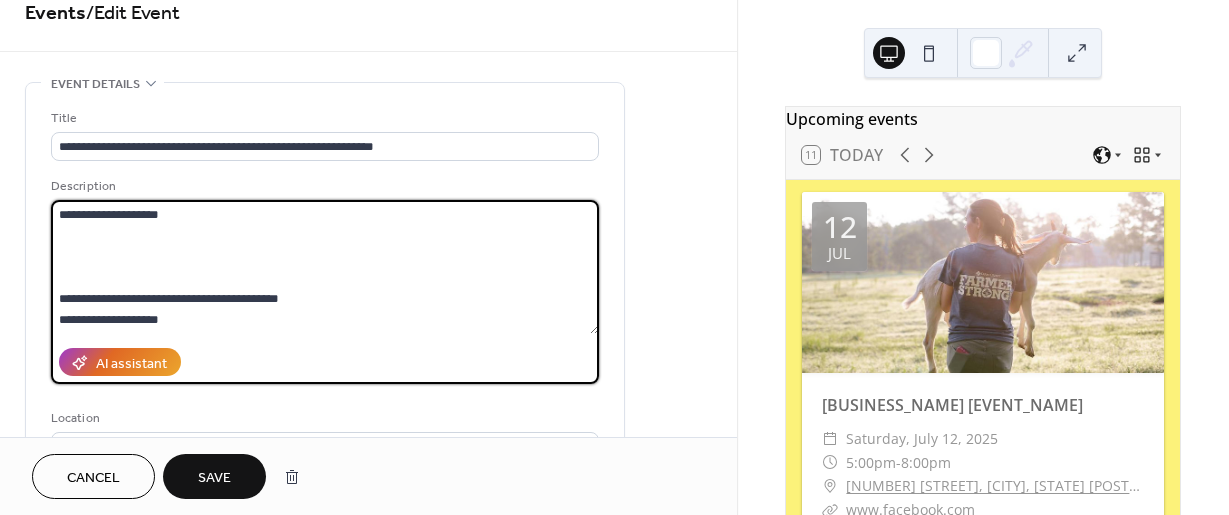 click on "**********" at bounding box center [325, 267] 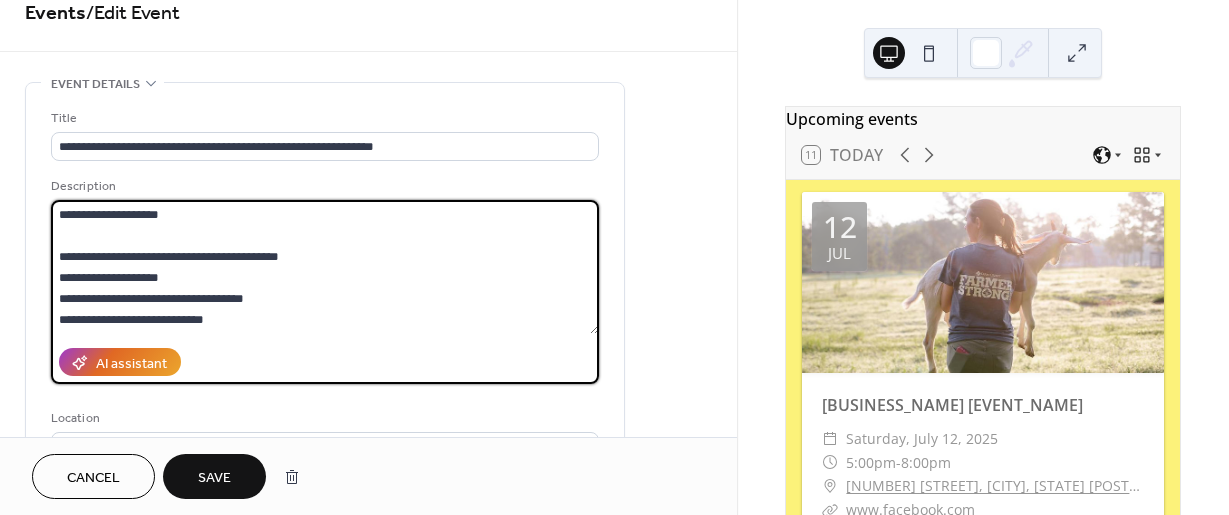 click on "**********" at bounding box center (325, 267) 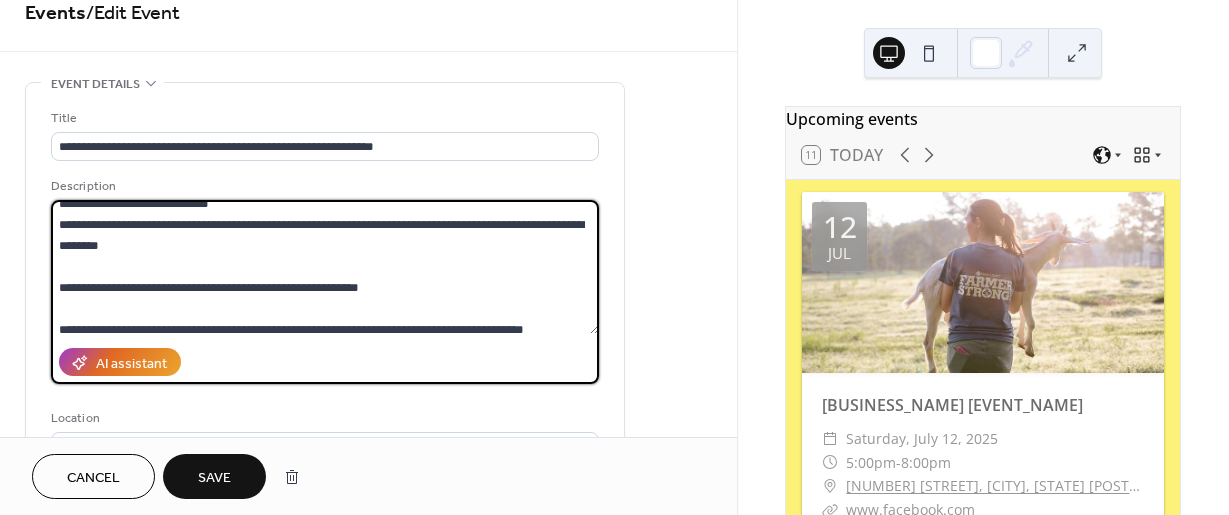 scroll, scrollTop: 399, scrollLeft: 0, axis: vertical 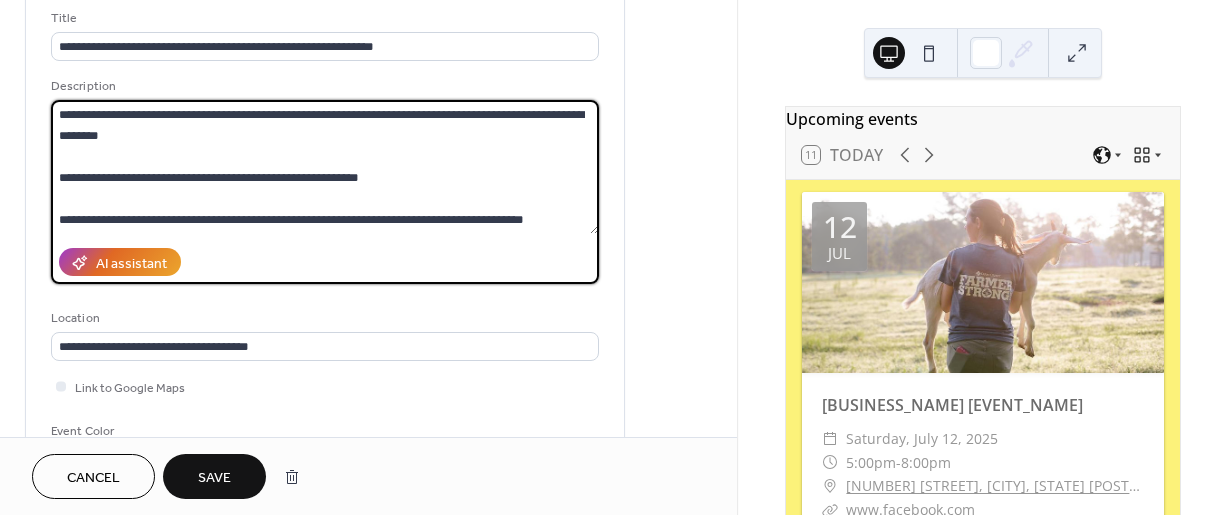 type on "**********" 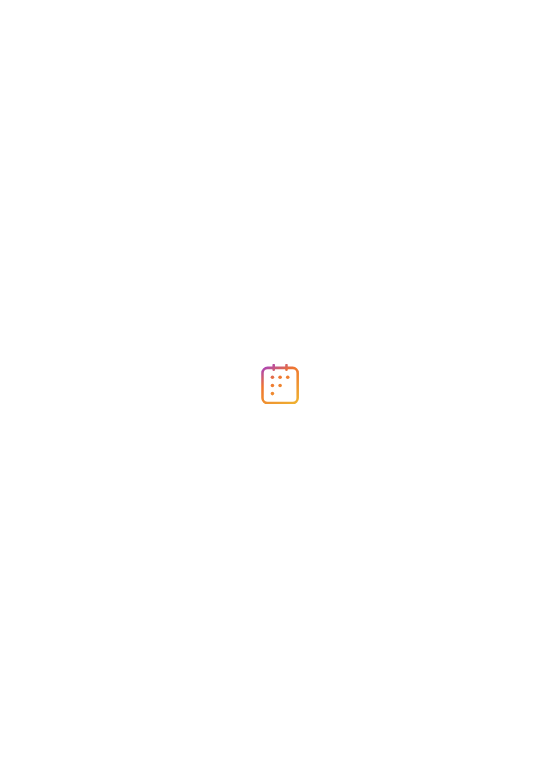 scroll, scrollTop: 0, scrollLeft: 0, axis: both 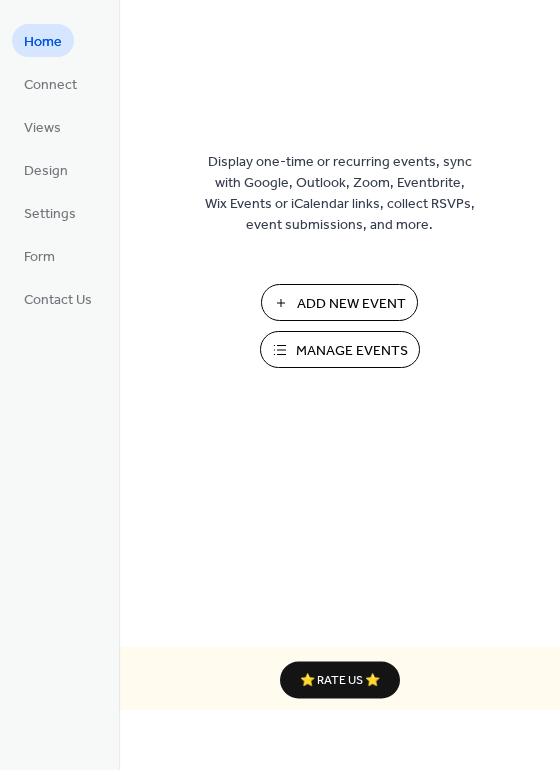 click on "Add New Event" at bounding box center (351, 304) 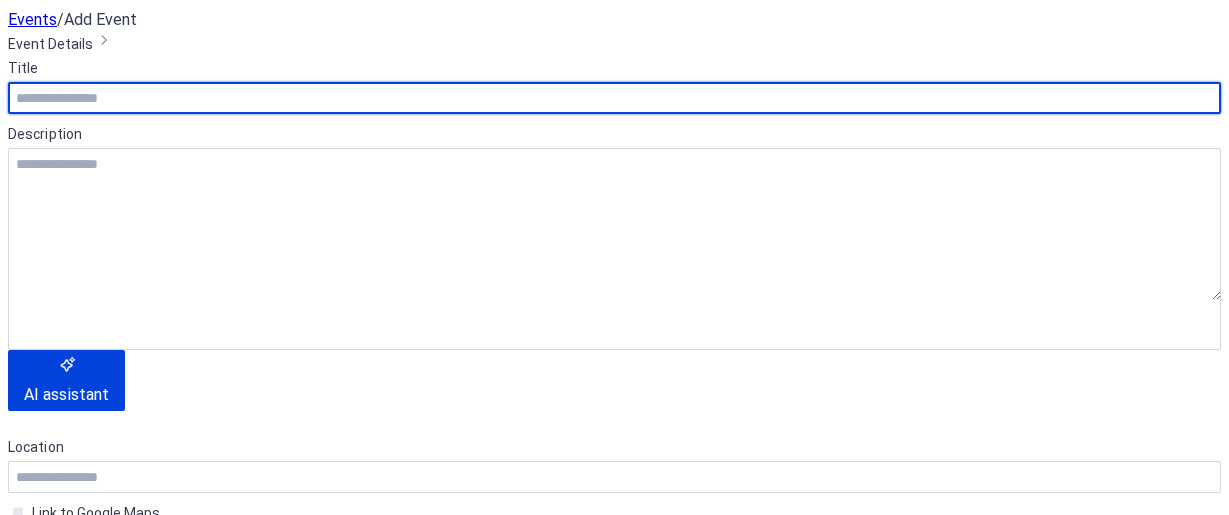scroll, scrollTop: 0, scrollLeft: 0, axis: both 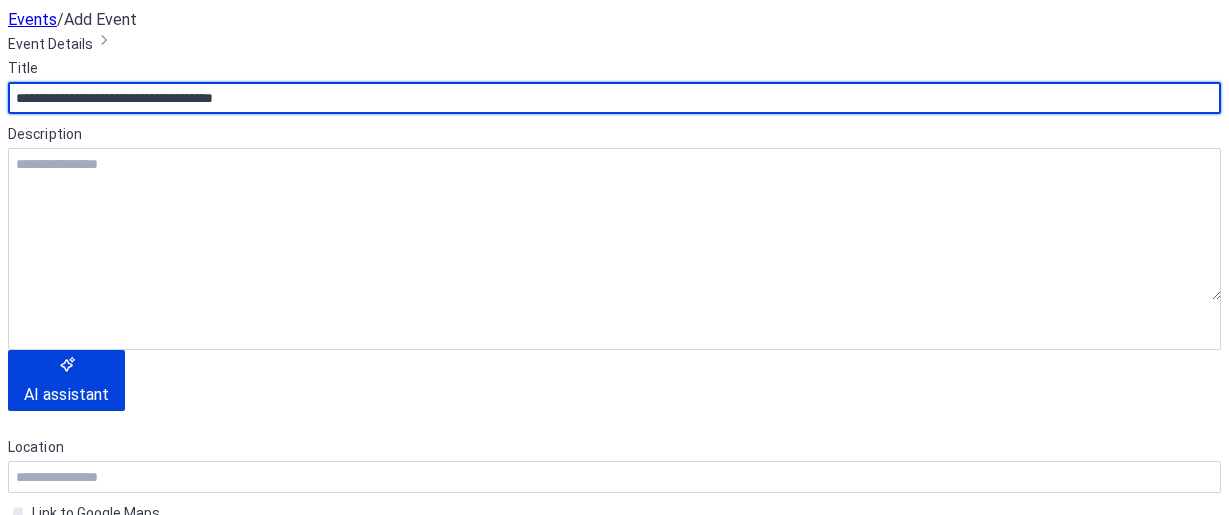 click on "**********" at bounding box center [614, 98] 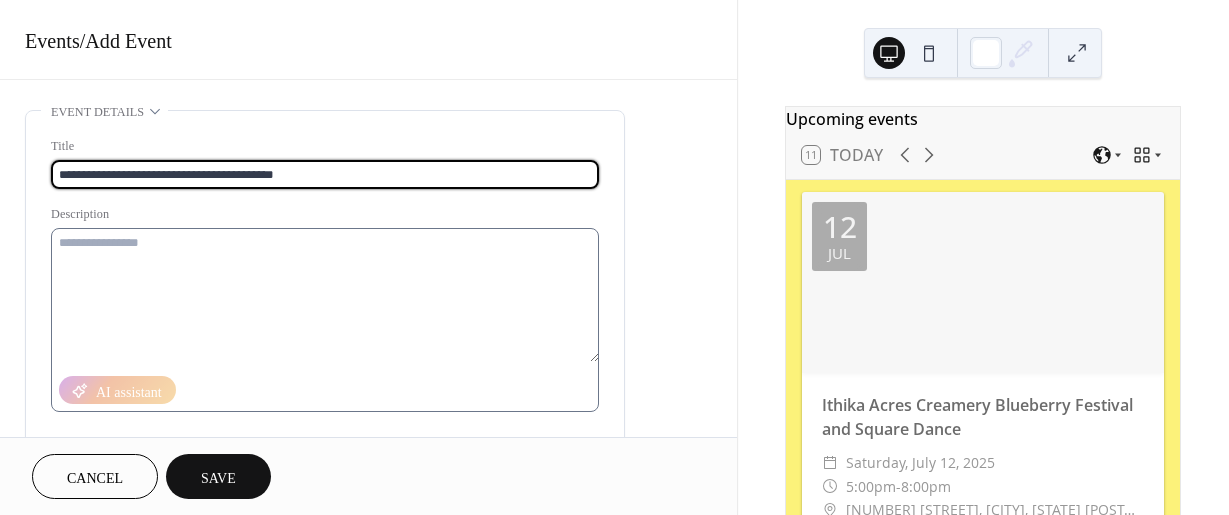 type on "**********" 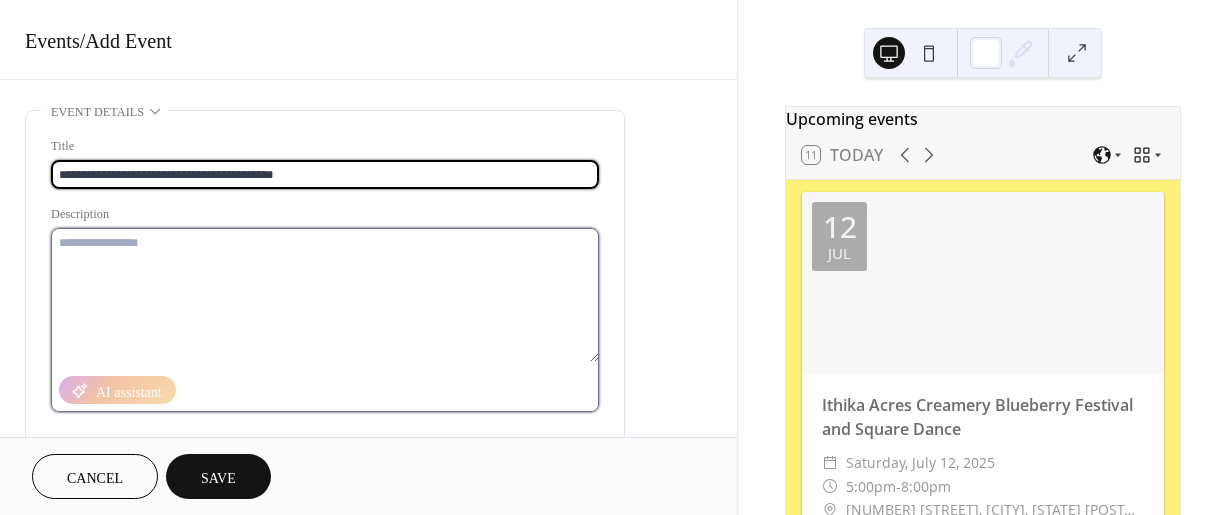 click at bounding box center [325, 295] 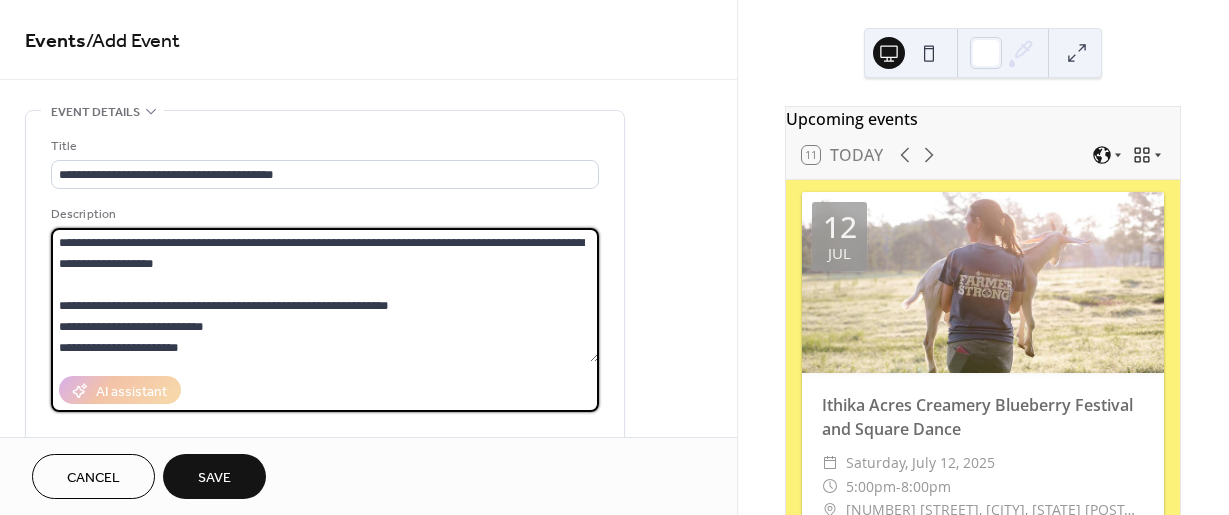drag, startPoint x: 201, startPoint y: 344, endPoint x: 53, endPoint y: 226, distance: 189.28285 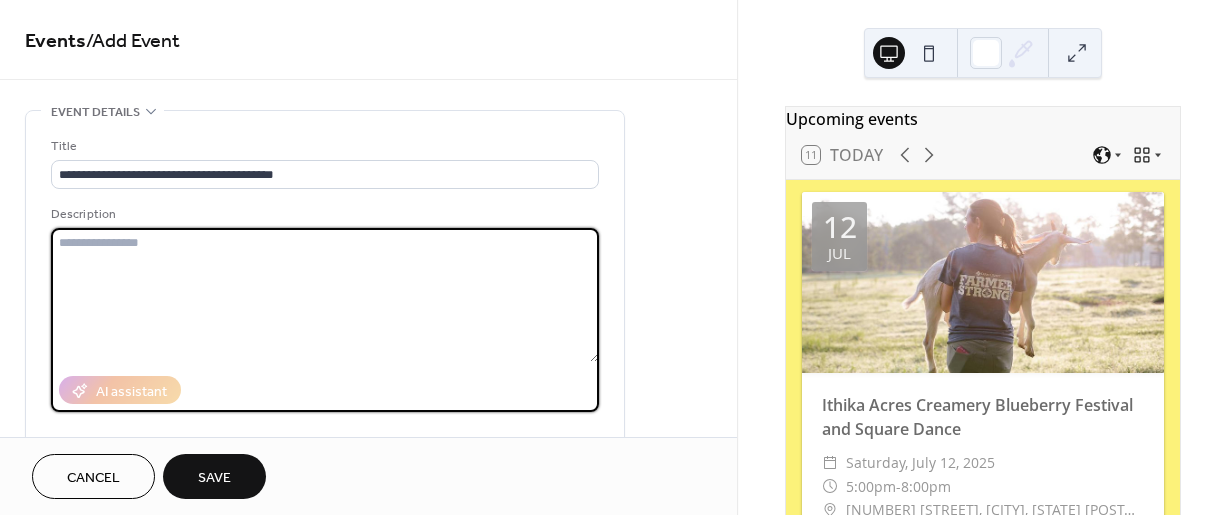 paste on "**********" 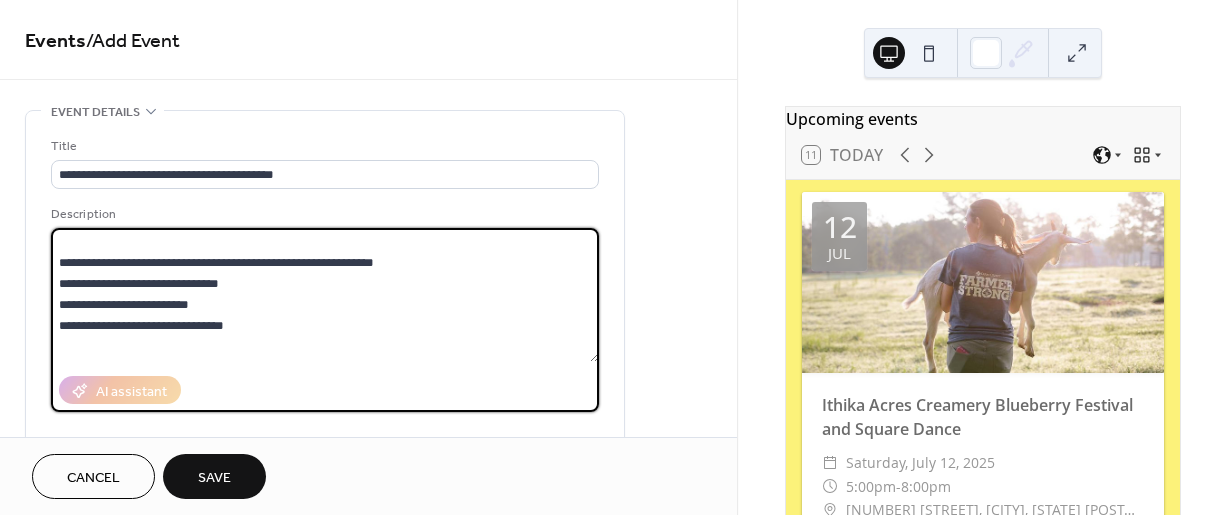scroll, scrollTop: 231, scrollLeft: 0, axis: vertical 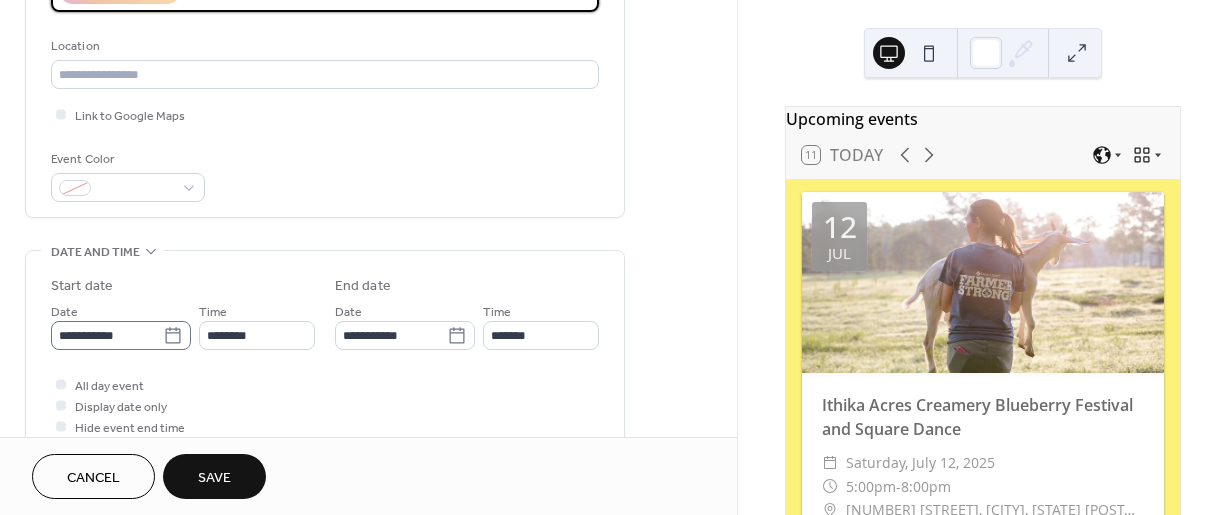type on "**********" 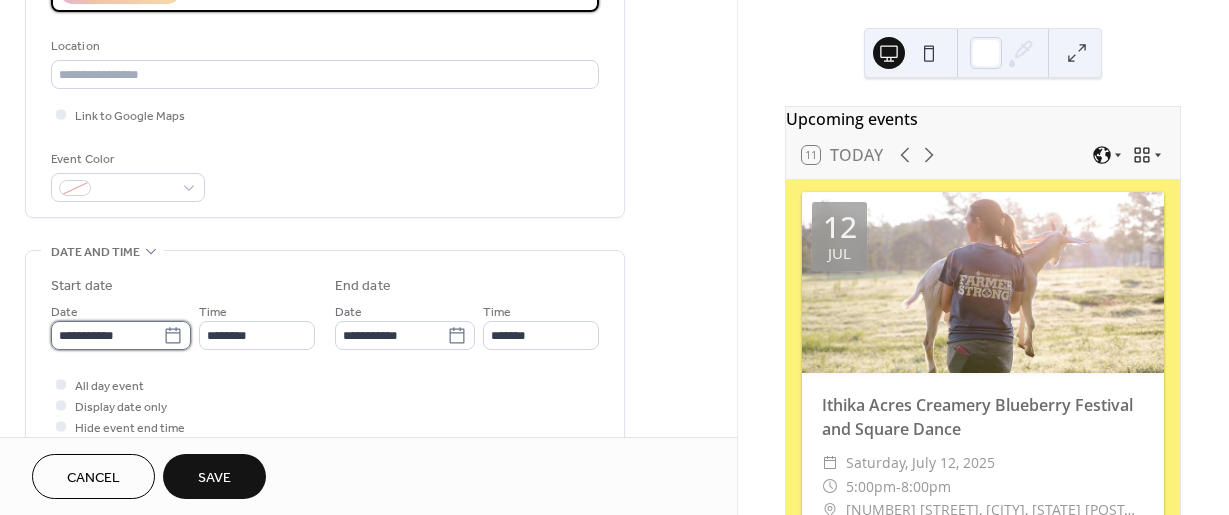 click on "**********" at bounding box center [107, 335] 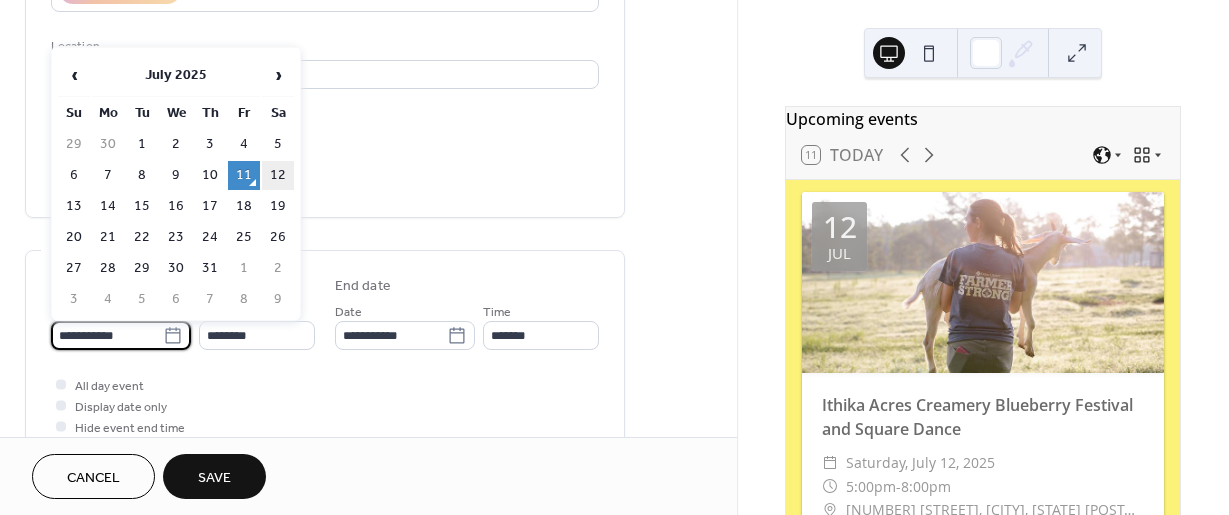 click on "12" at bounding box center (278, 175) 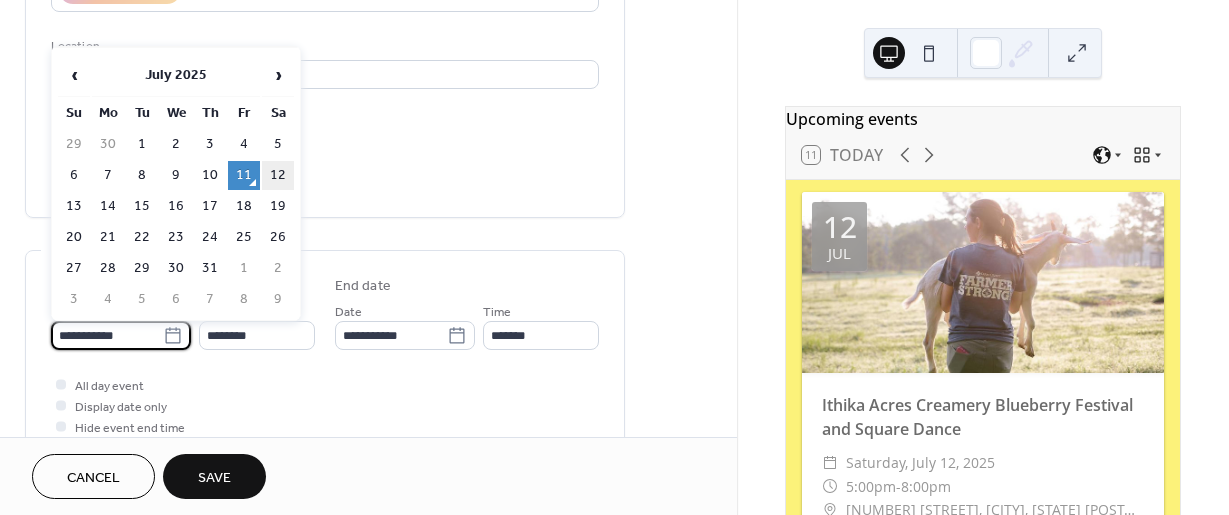 type on "**********" 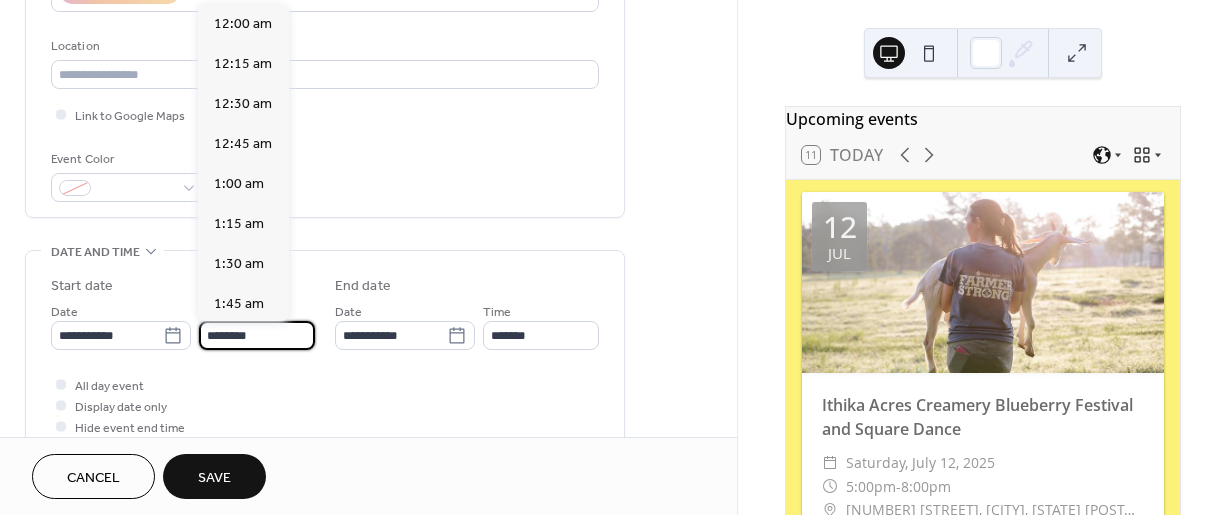 click on "********" at bounding box center [257, 335] 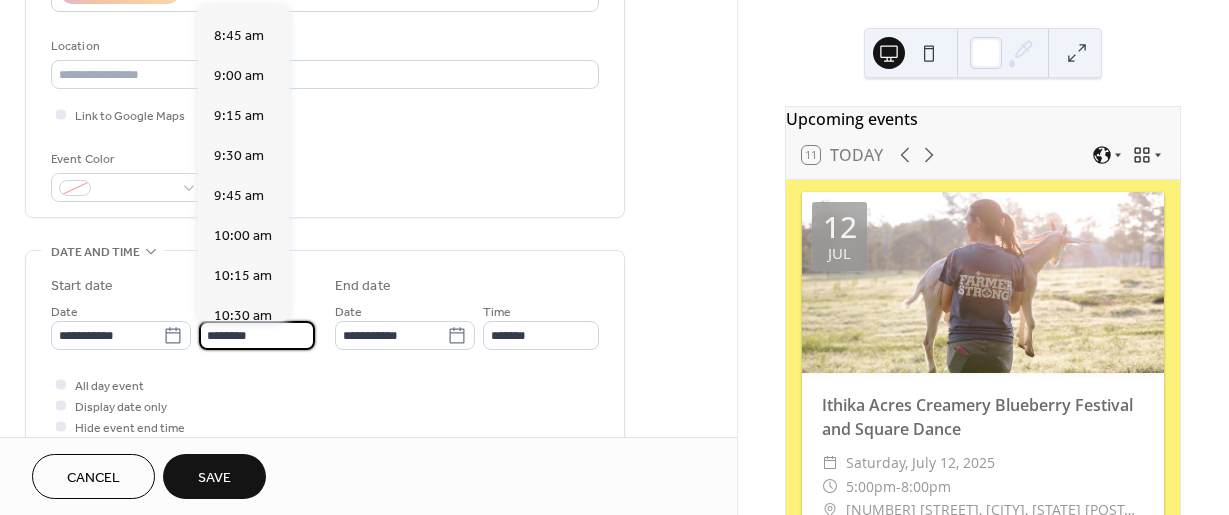 scroll, scrollTop: 1368, scrollLeft: 0, axis: vertical 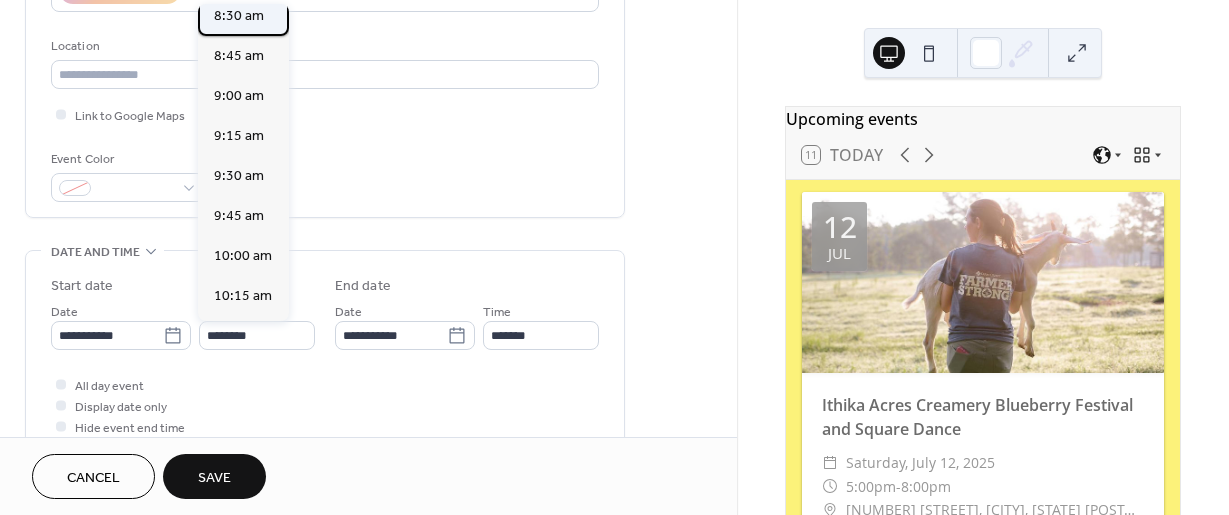click on "8:30 am" at bounding box center (239, 16) 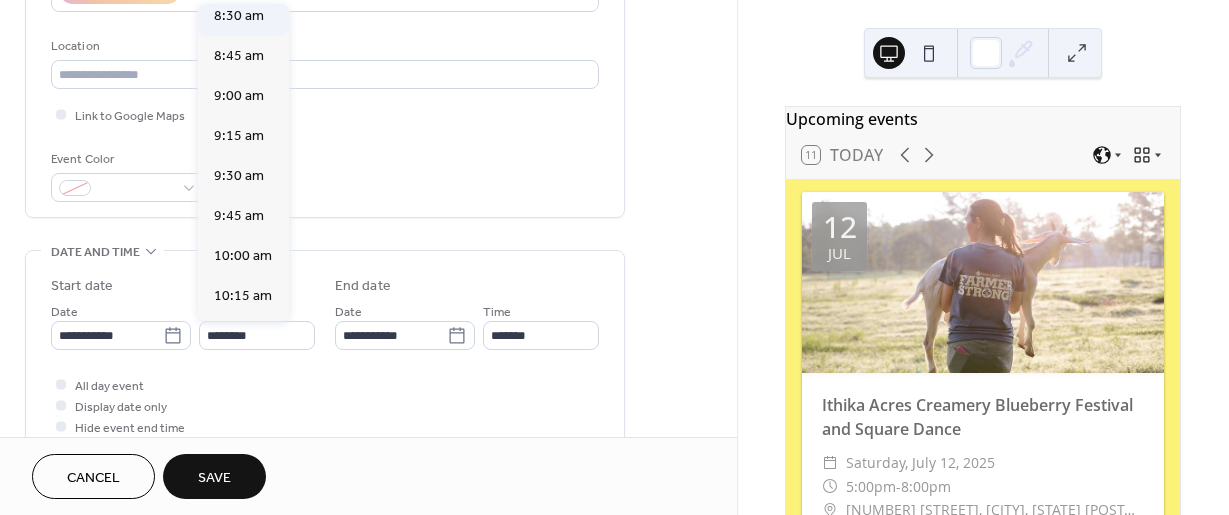 type on "*******" 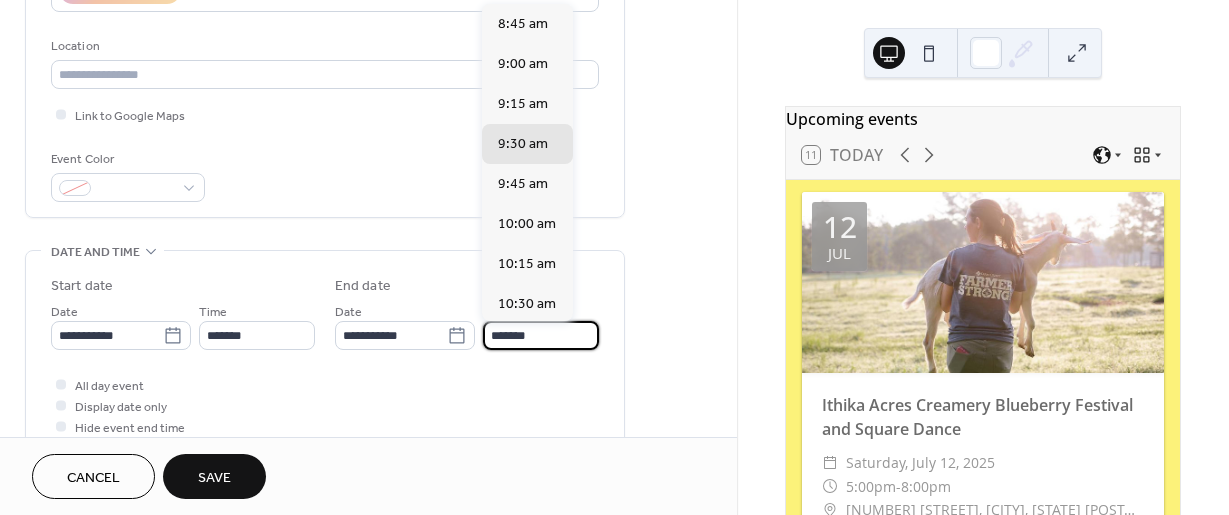 click on "*******" at bounding box center (541, 335) 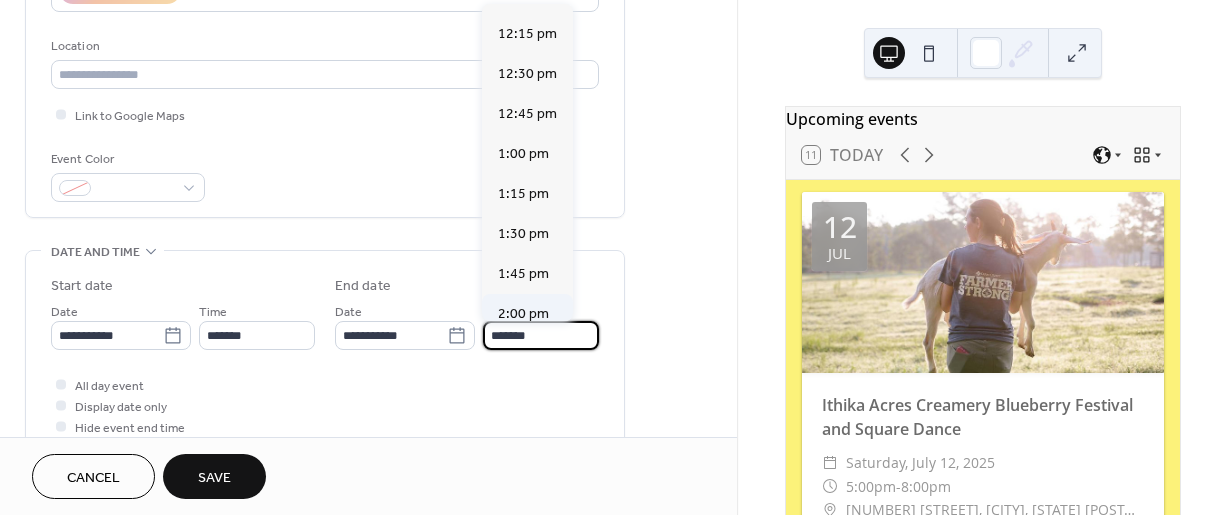 scroll, scrollTop: 500, scrollLeft: 0, axis: vertical 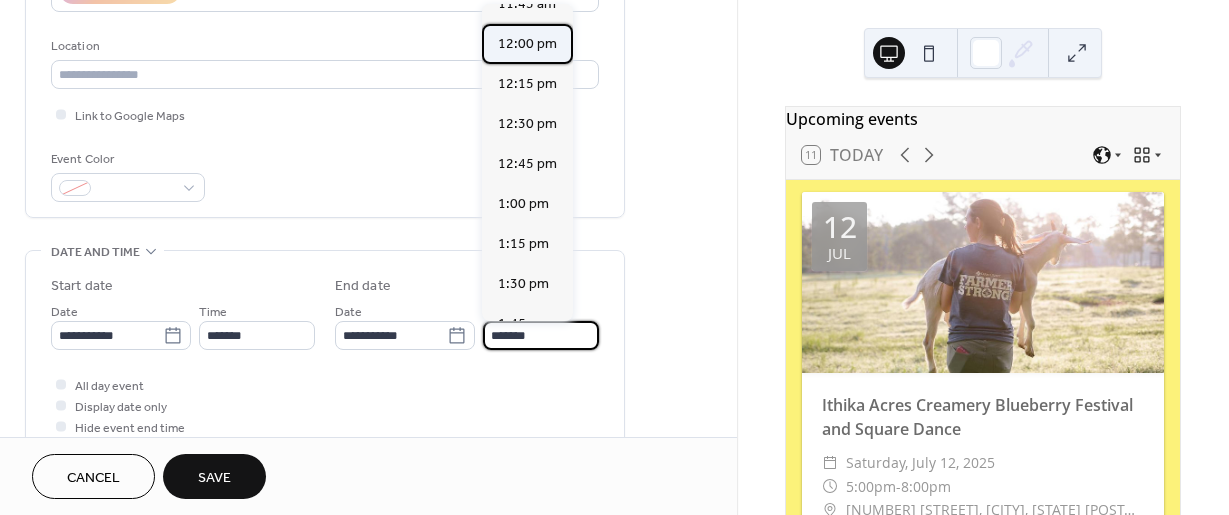 click on "12:00 pm" at bounding box center (527, 44) 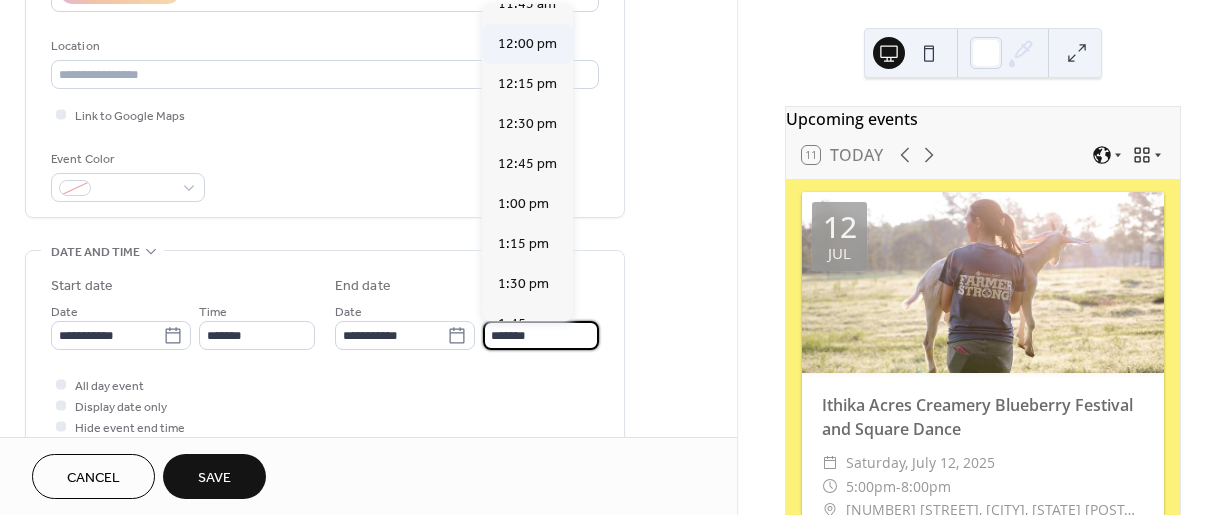 type on "********" 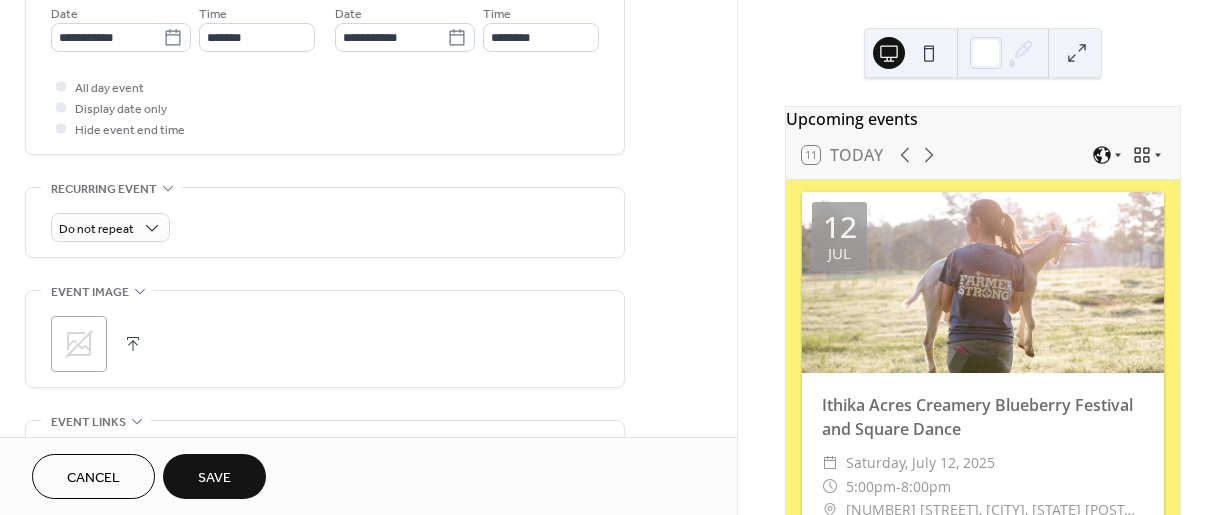 scroll, scrollTop: 700, scrollLeft: 0, axis: vertical 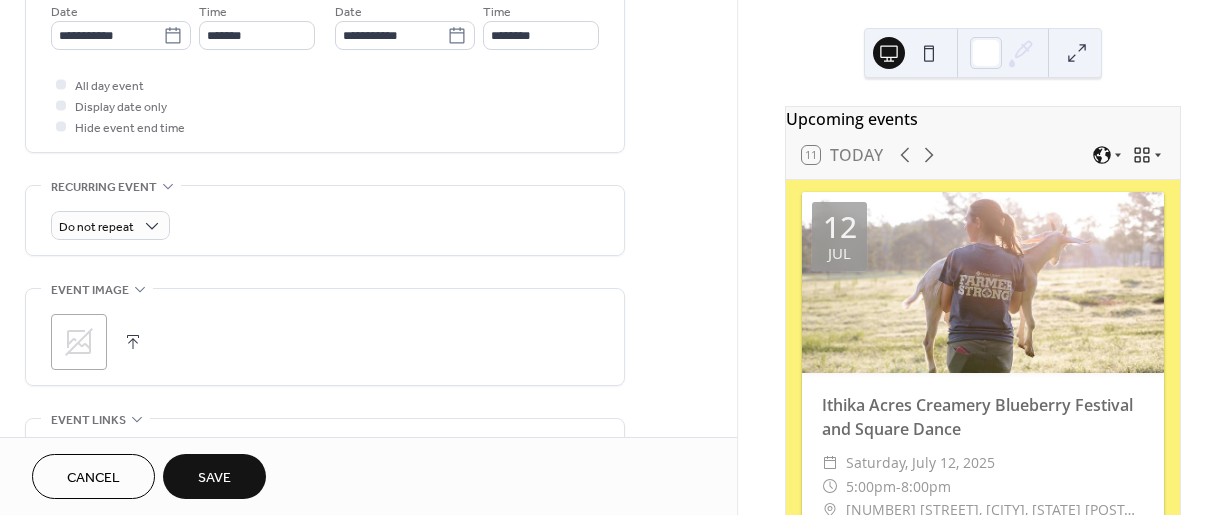 click on ";" at bounding box center (79, 342) 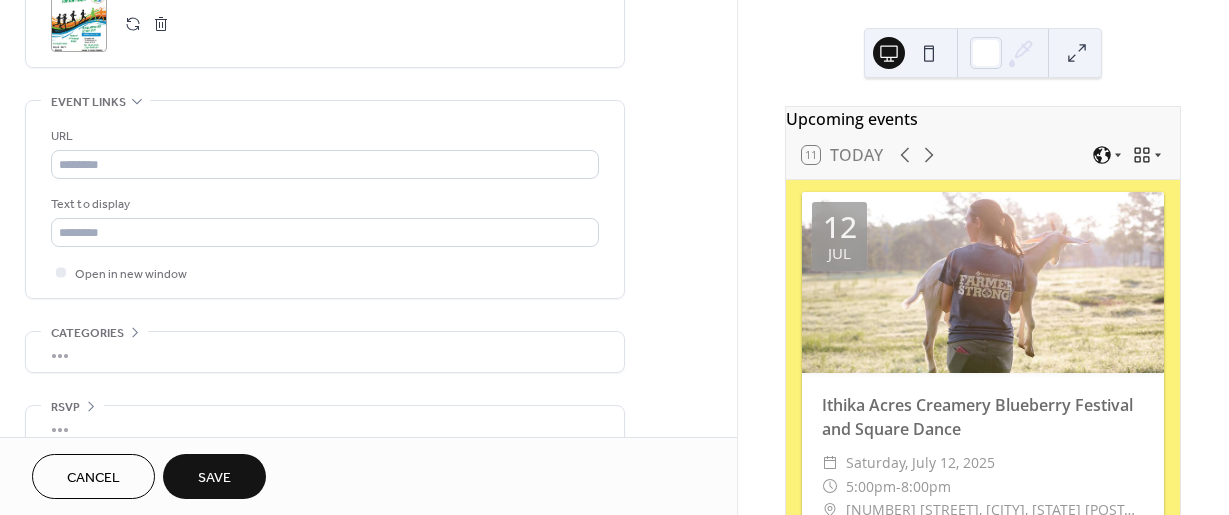 scroll, scrollTop: 1048, scrollLeft: 0, axis: vertical 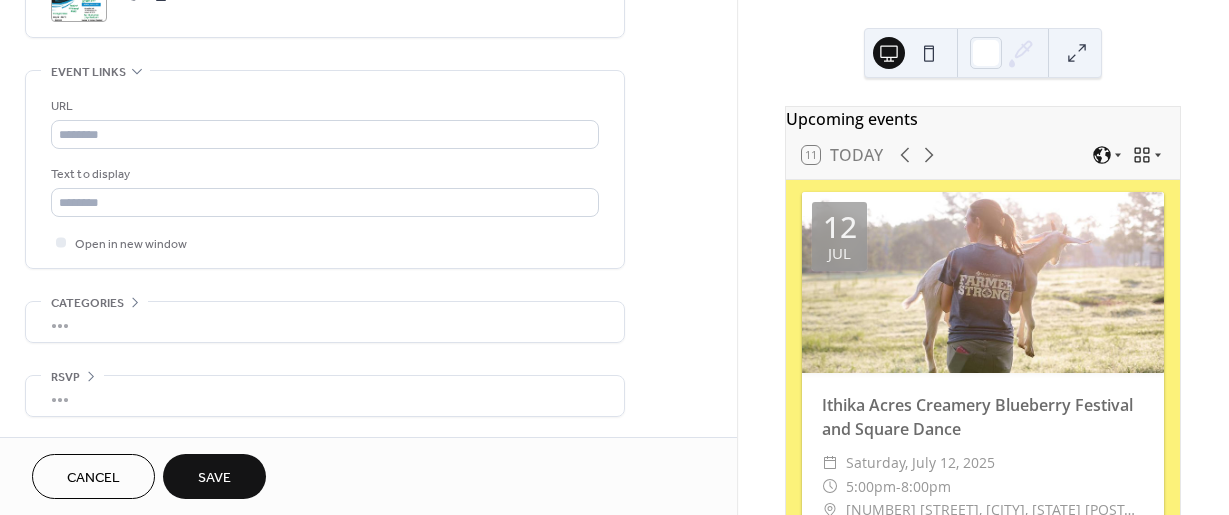 click on "Save" at bounding box center [214, 478] 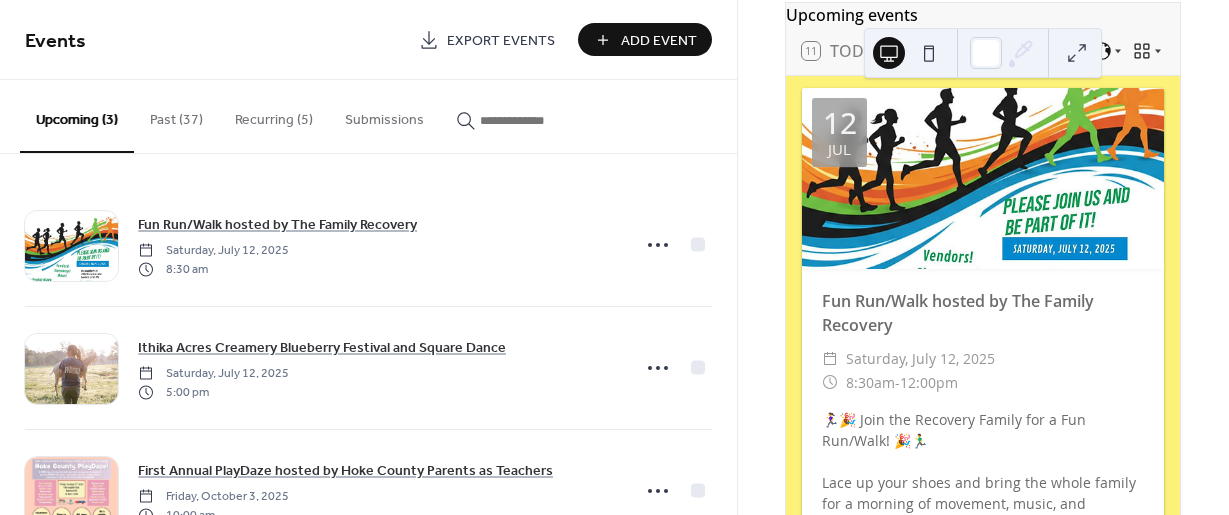 scroll, scrollTop: 100, scrollLeft: 0, axis: vertical 